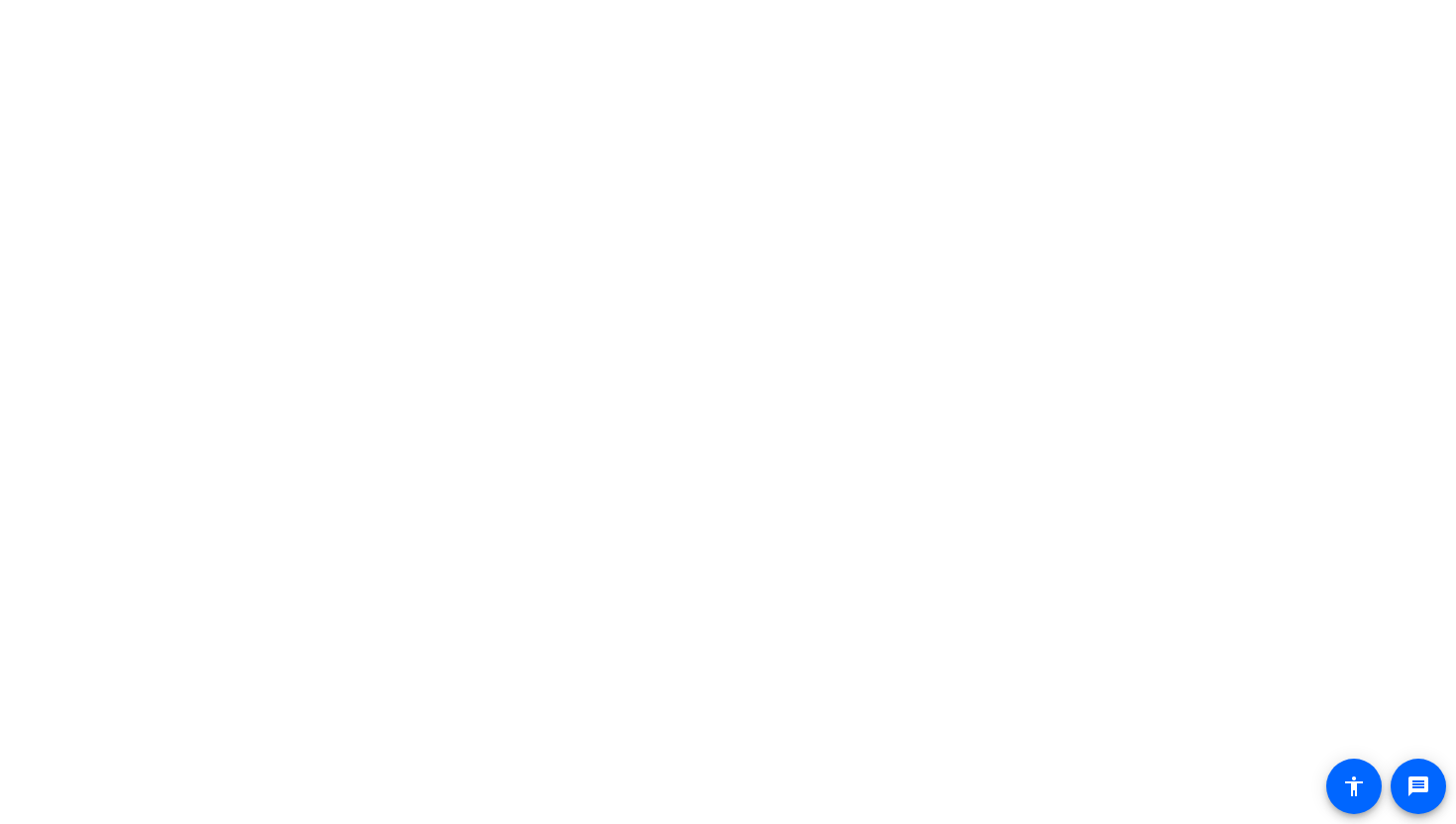 scroll, scrollTop: 0, scrollLeft: 0, axis: both 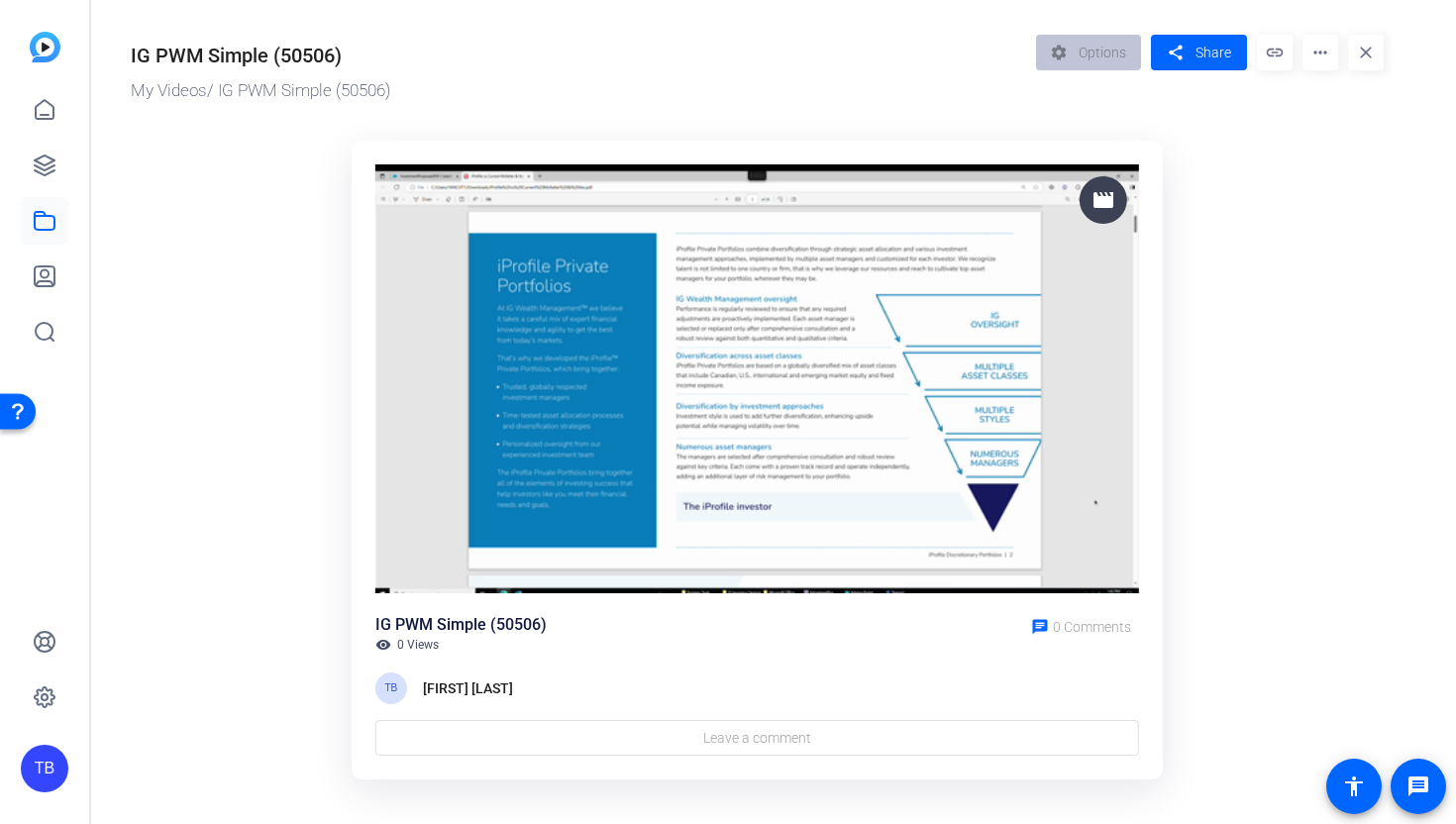 click 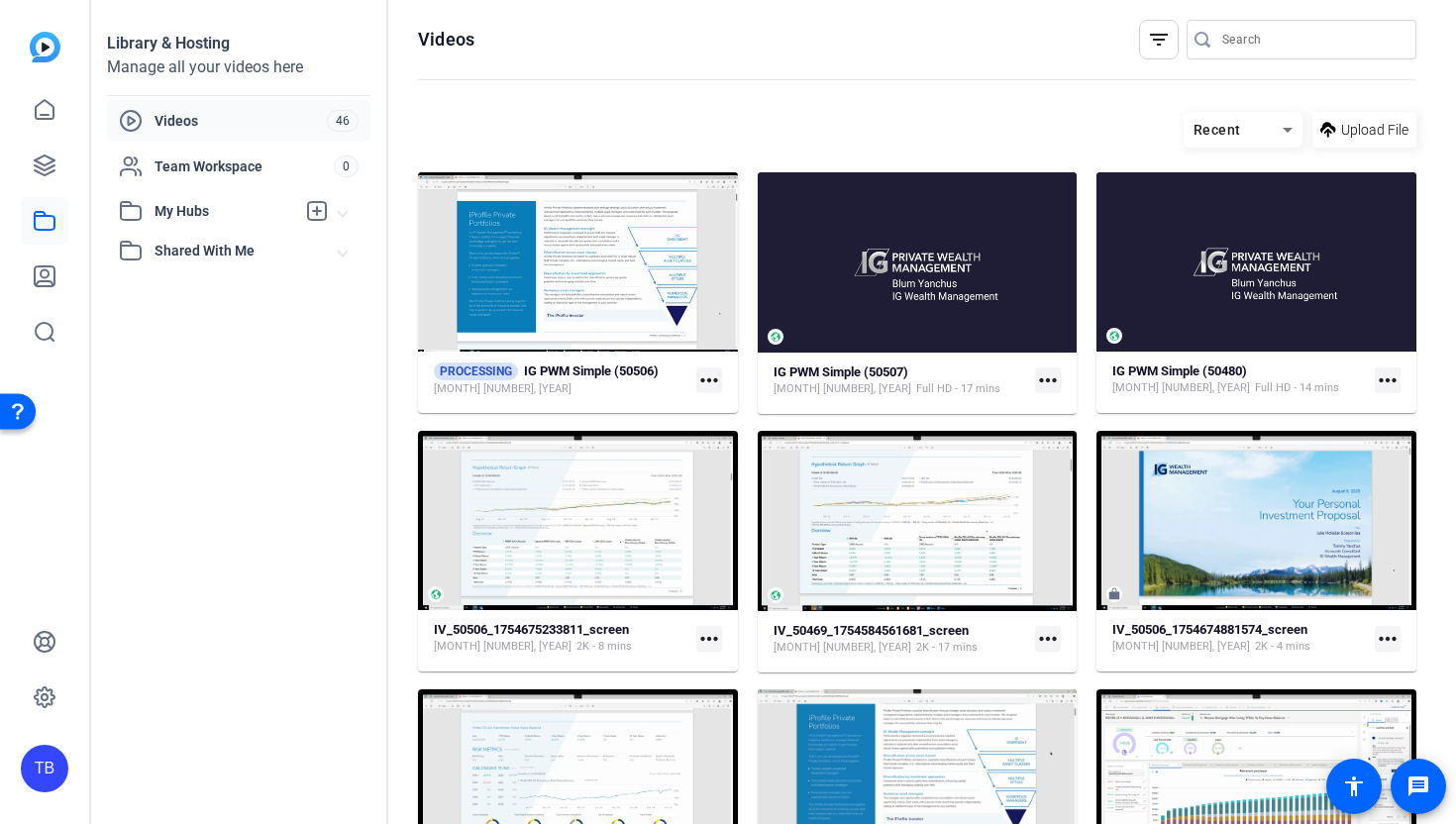 click on "more_horiz" 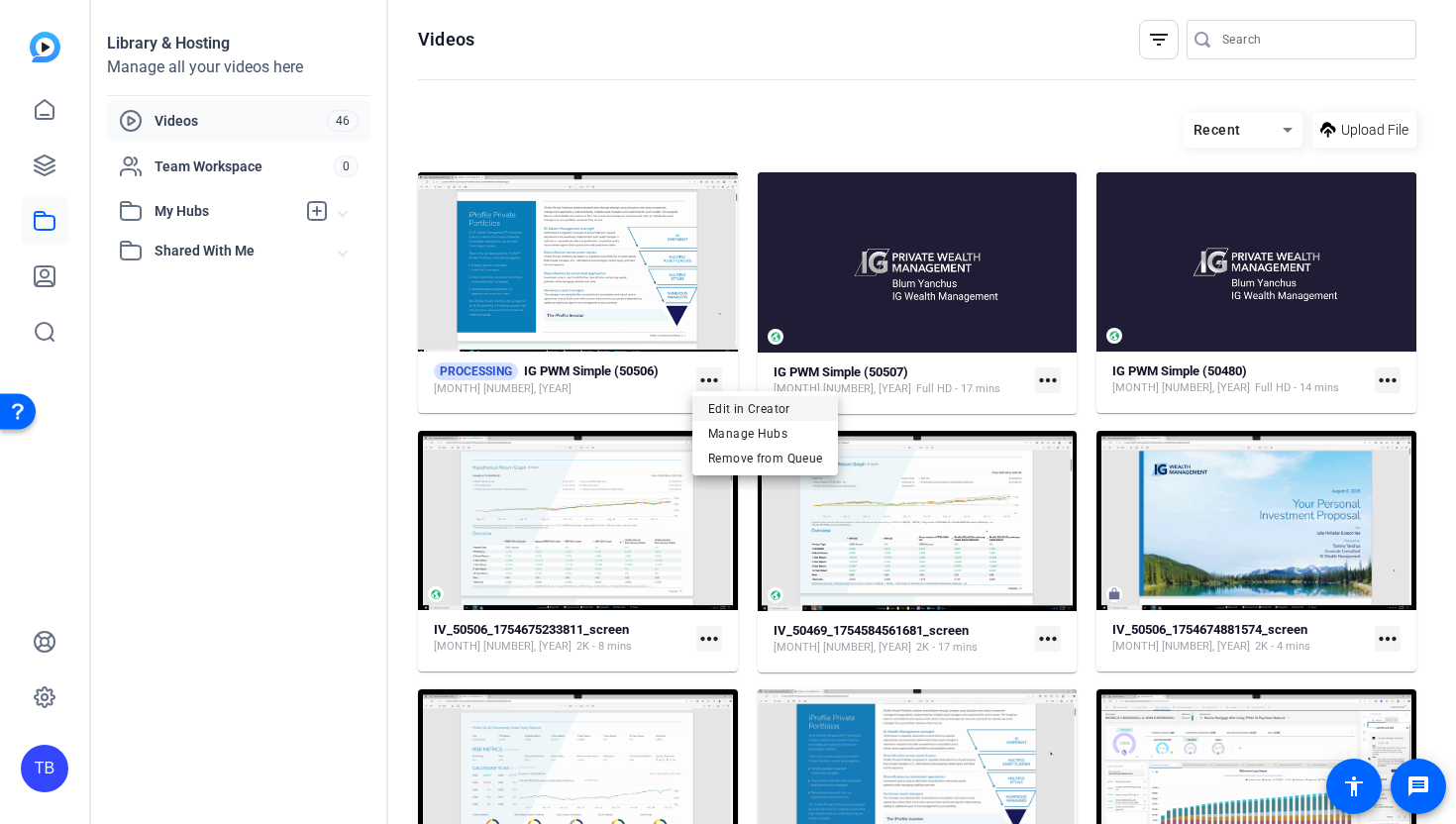 click on "Edit in Creator" at bounding box center [765, 408] 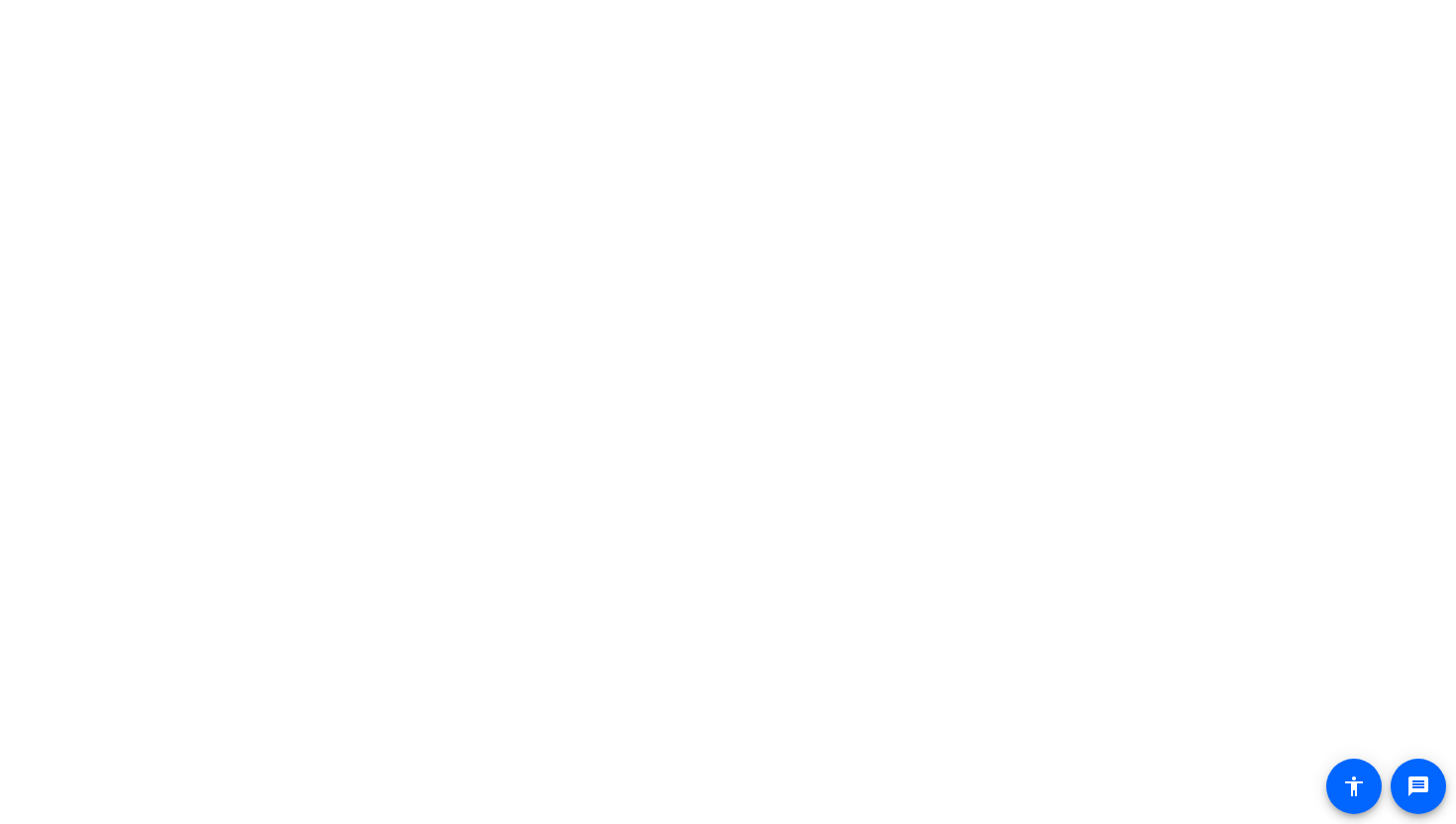scroll, scrollTop: 0, scrollLeft: 0, axis: both 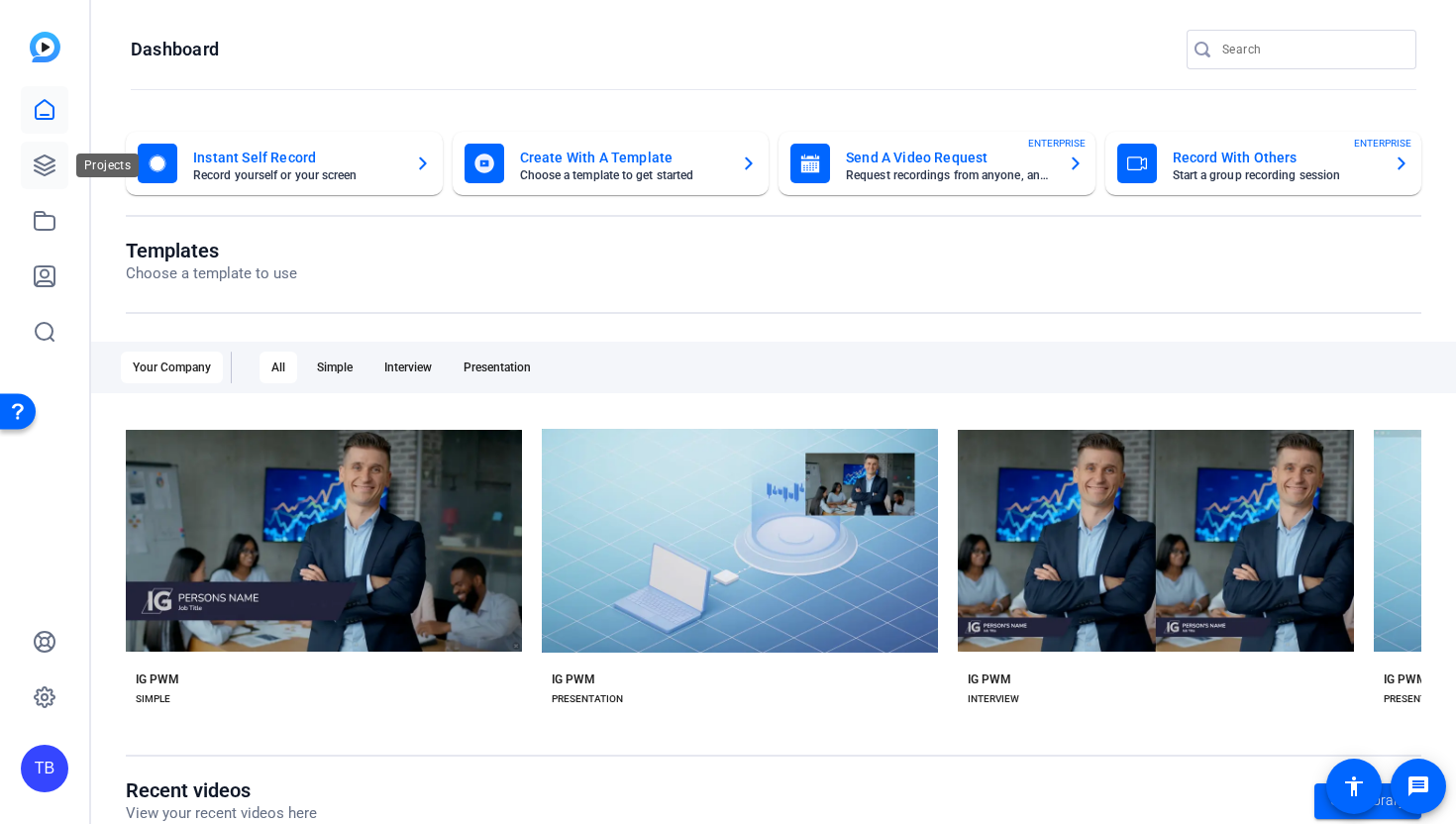 click 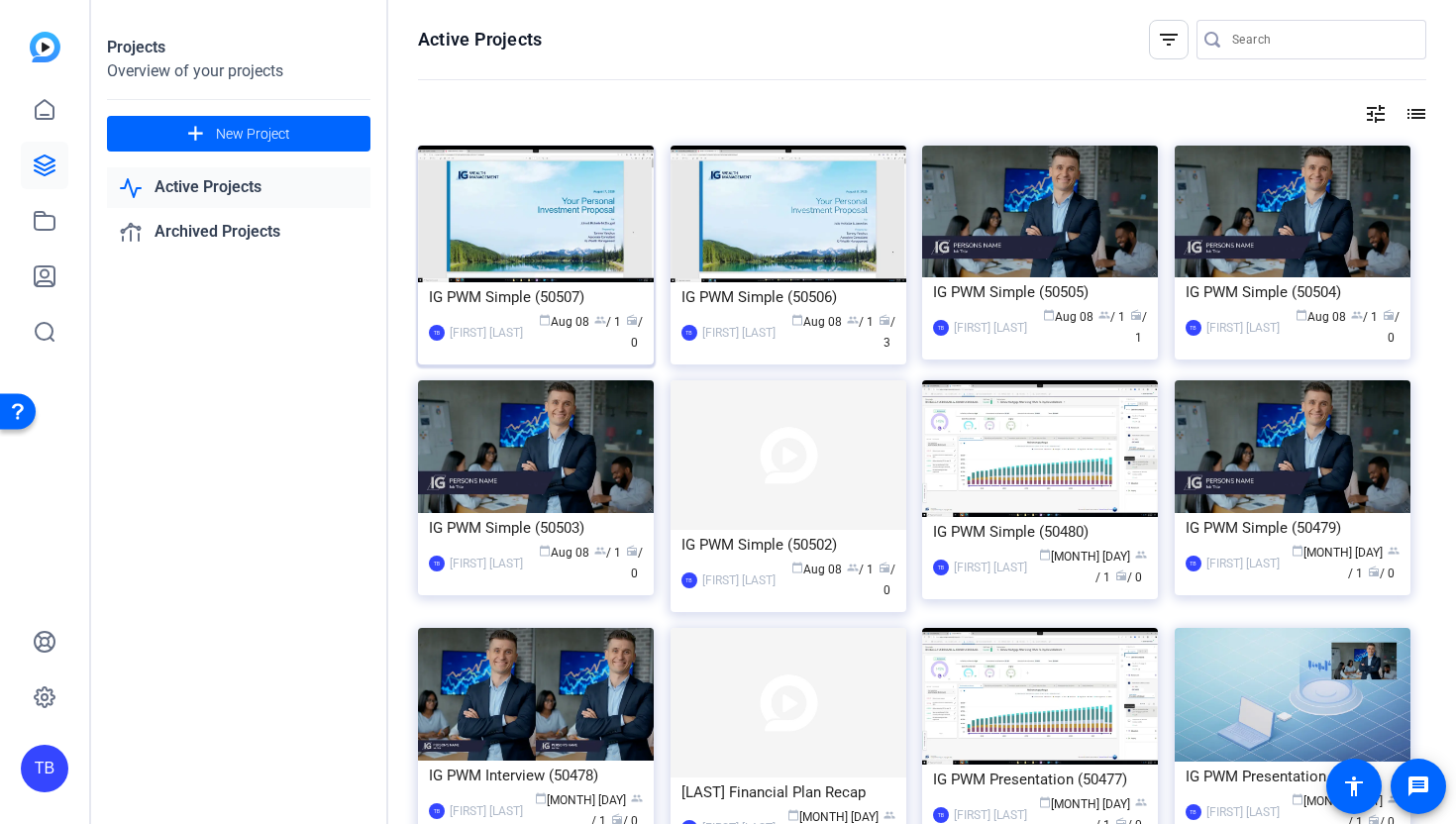 click on "IG PWM Simple (50507)" 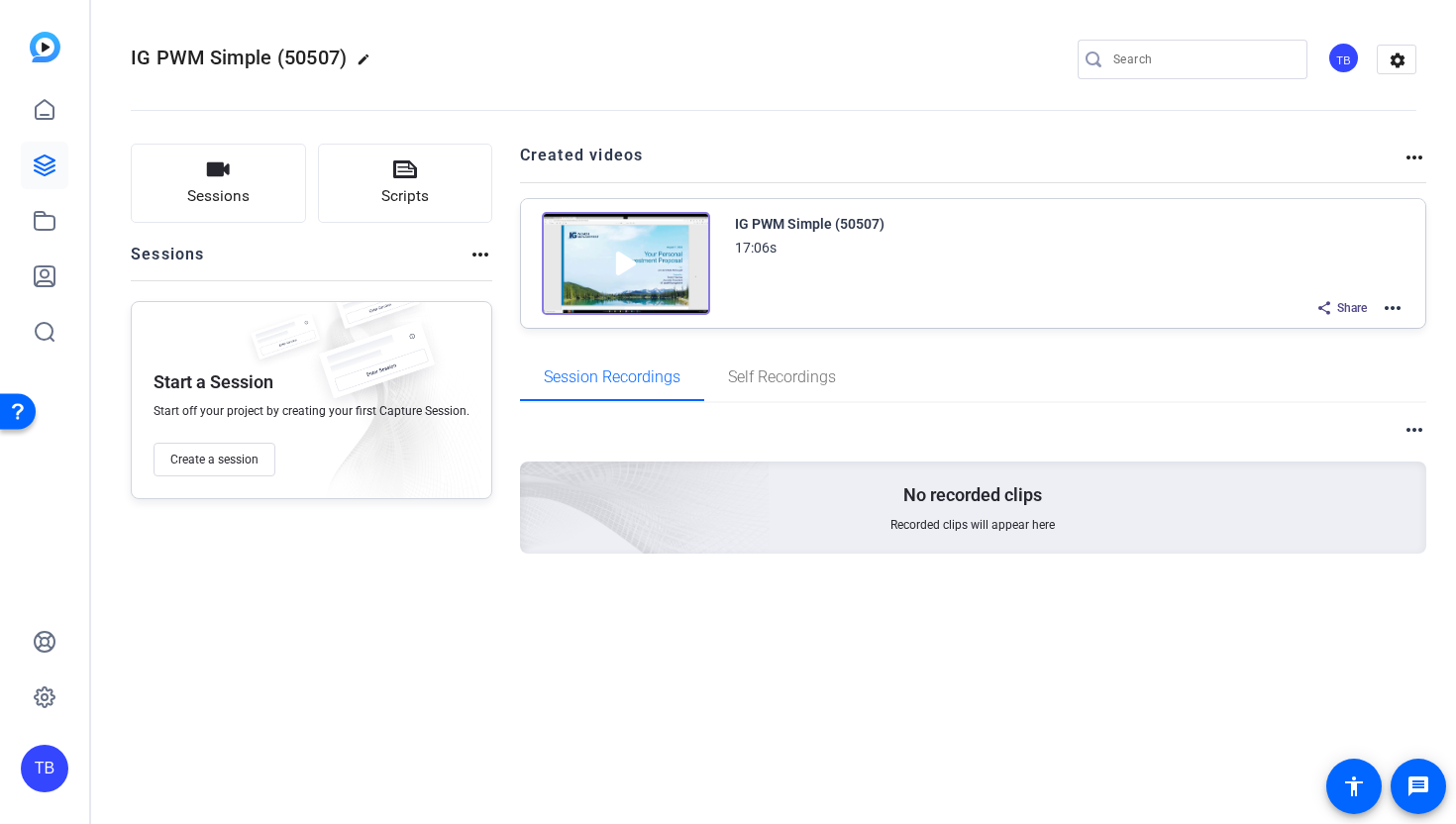 click 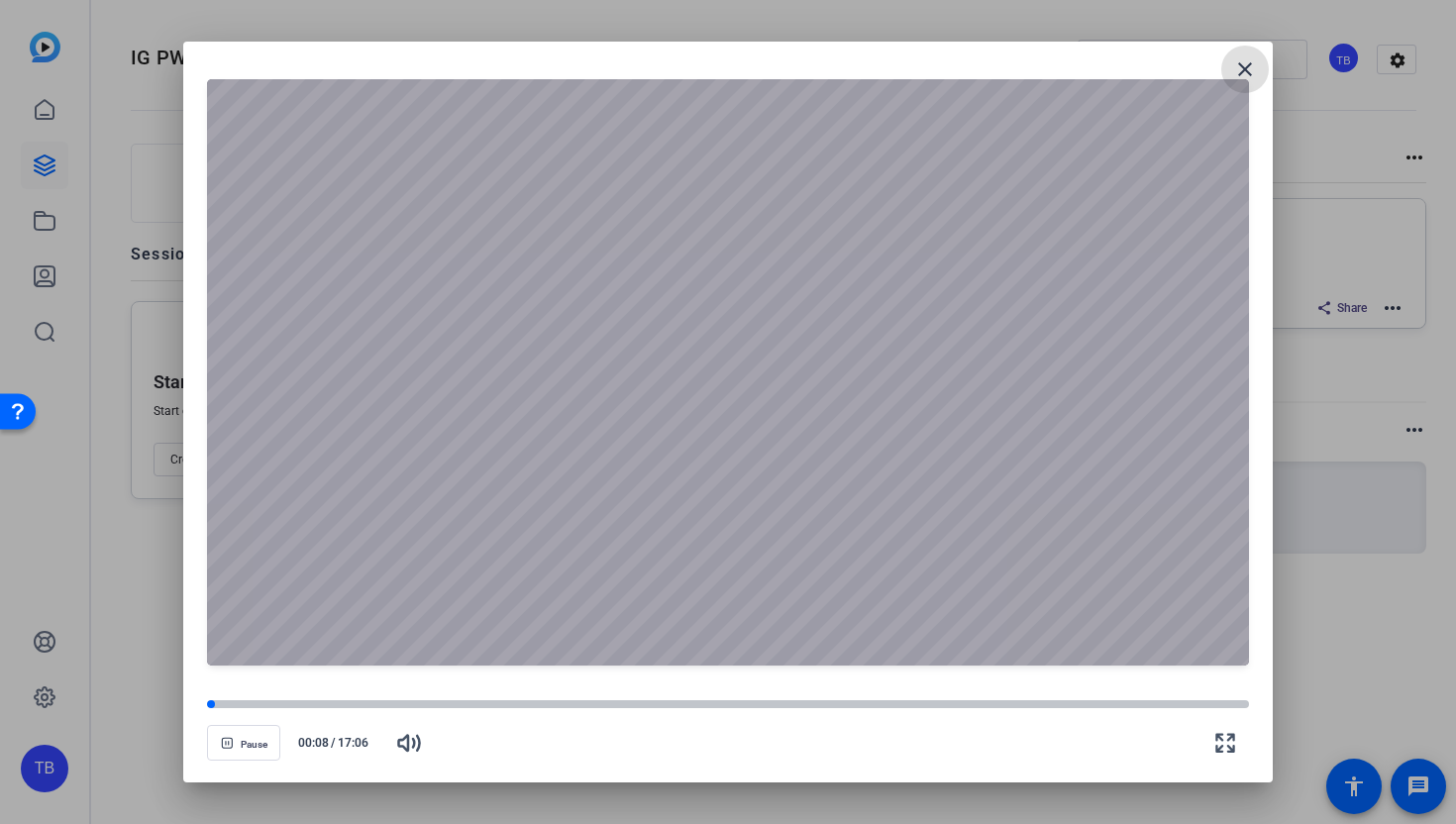 click on "close" at bounding box center [1245, 69] 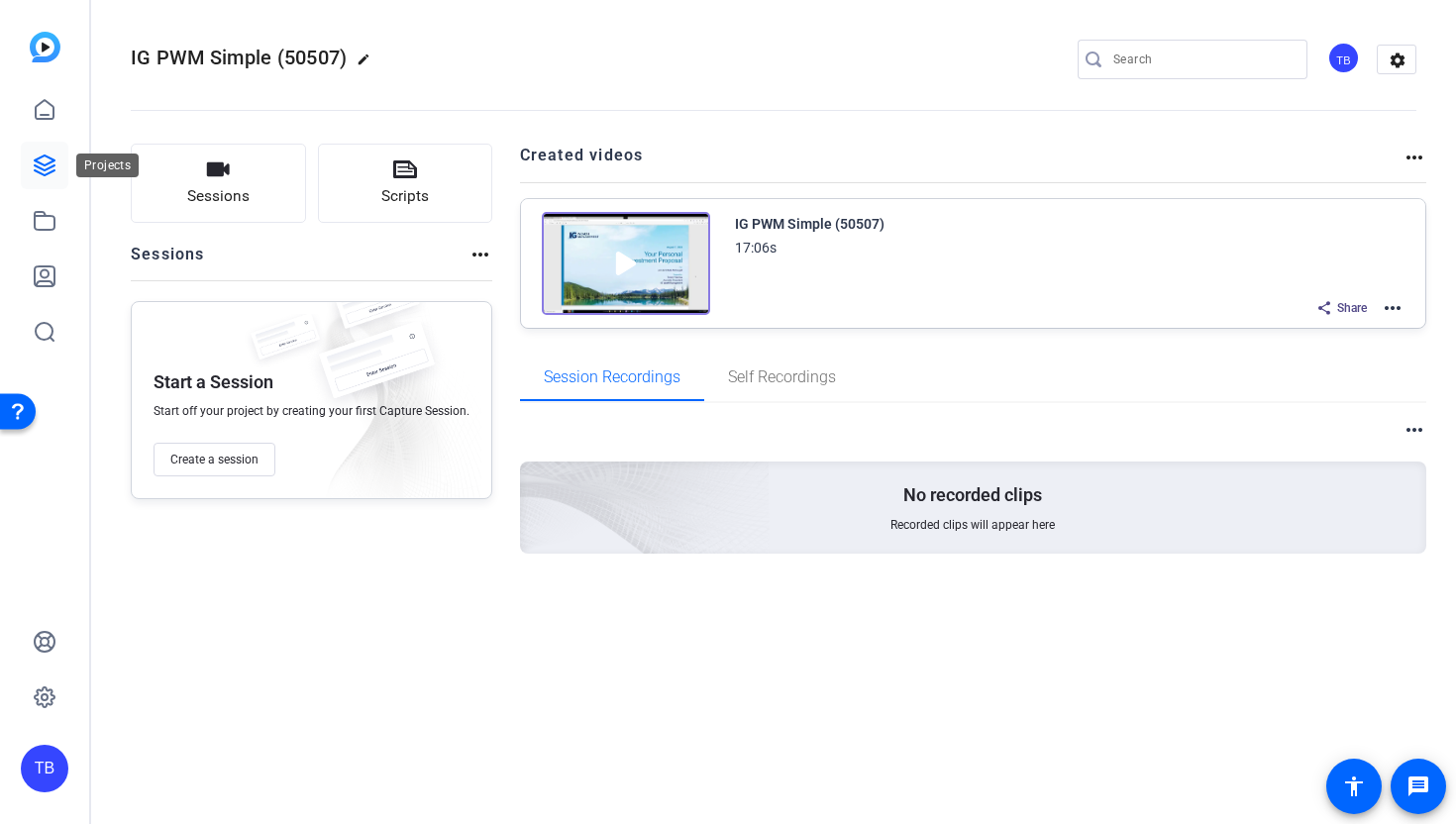 click 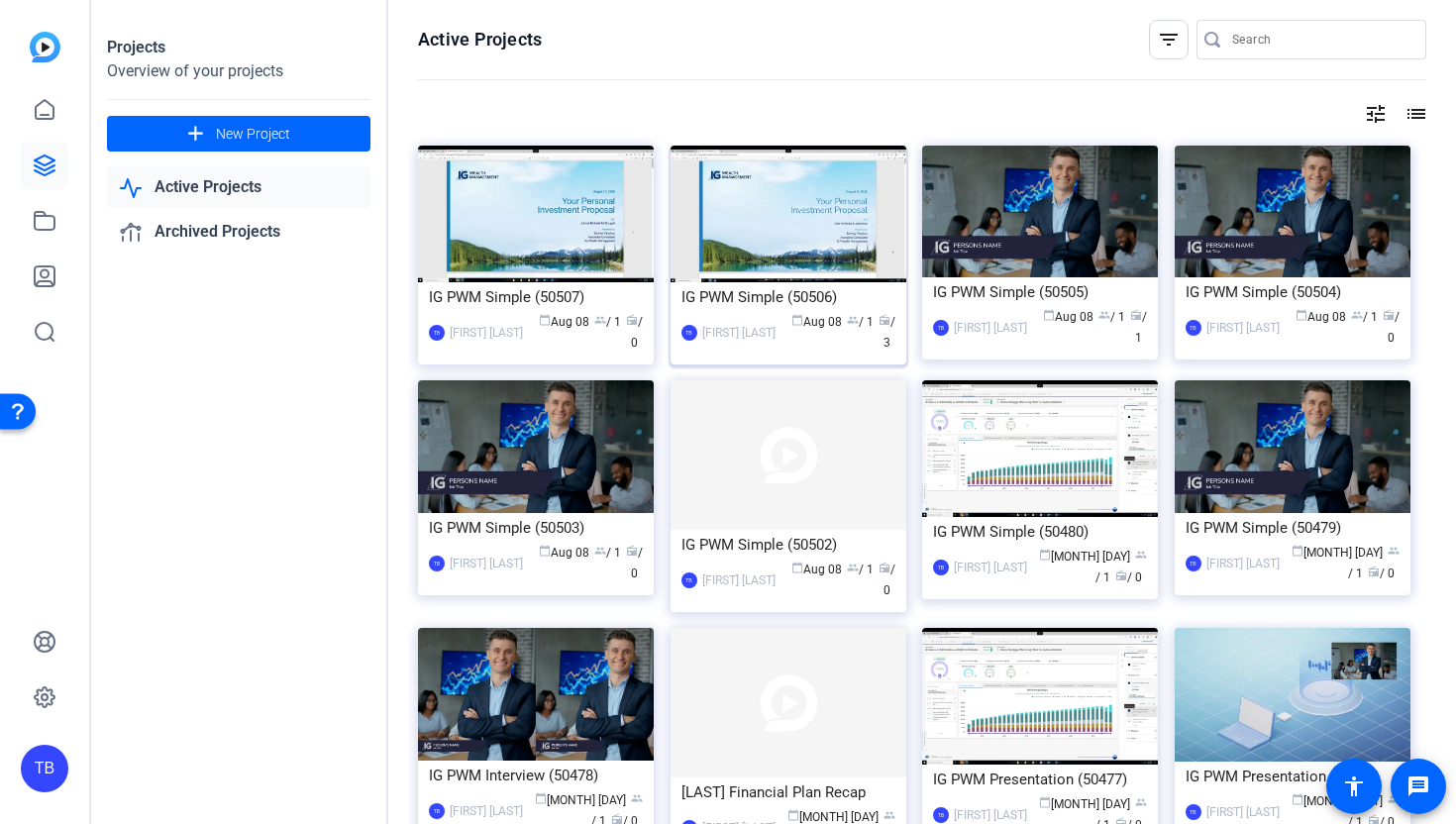 click on "IG PWM Simple (50506)" 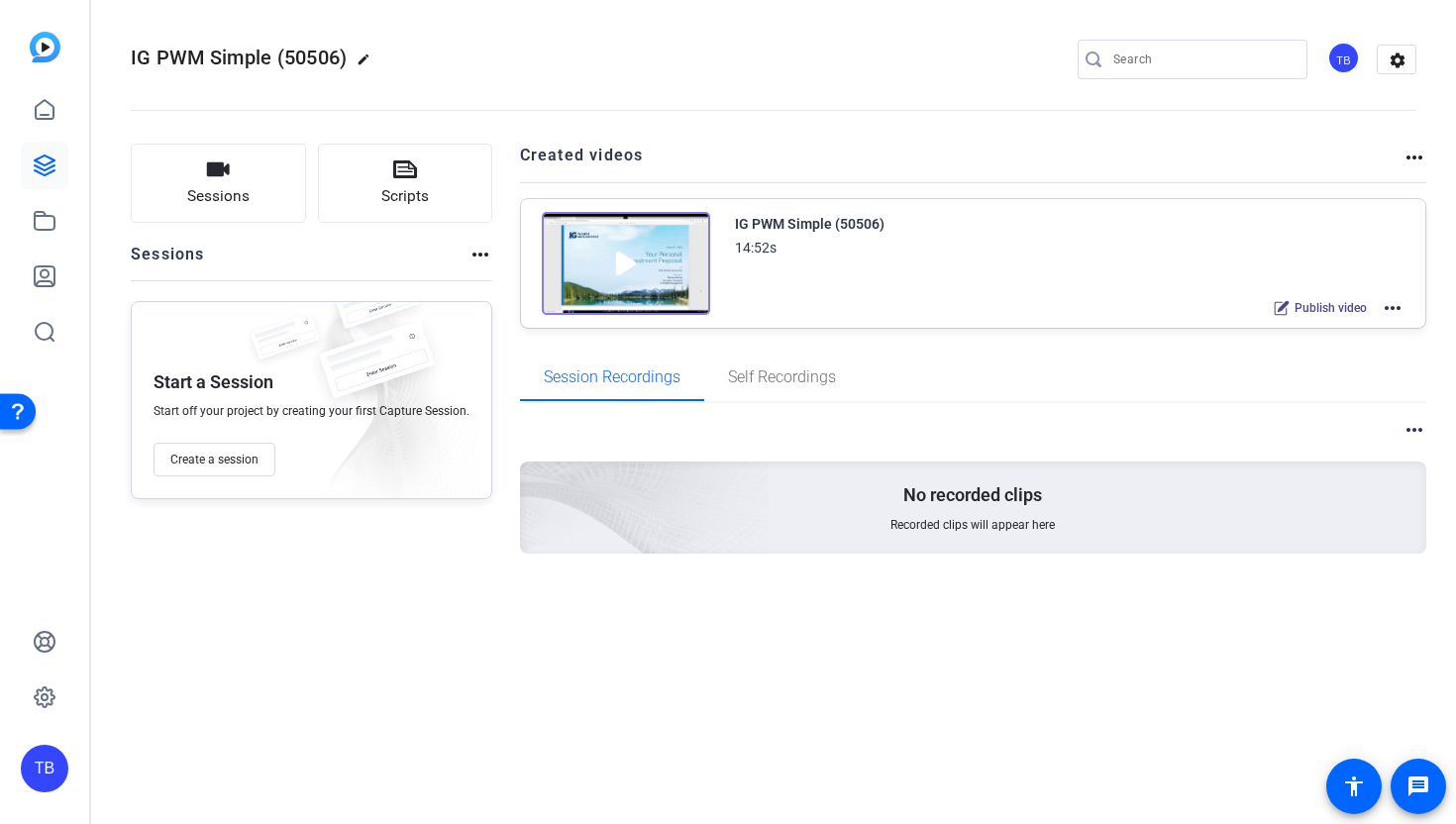 click 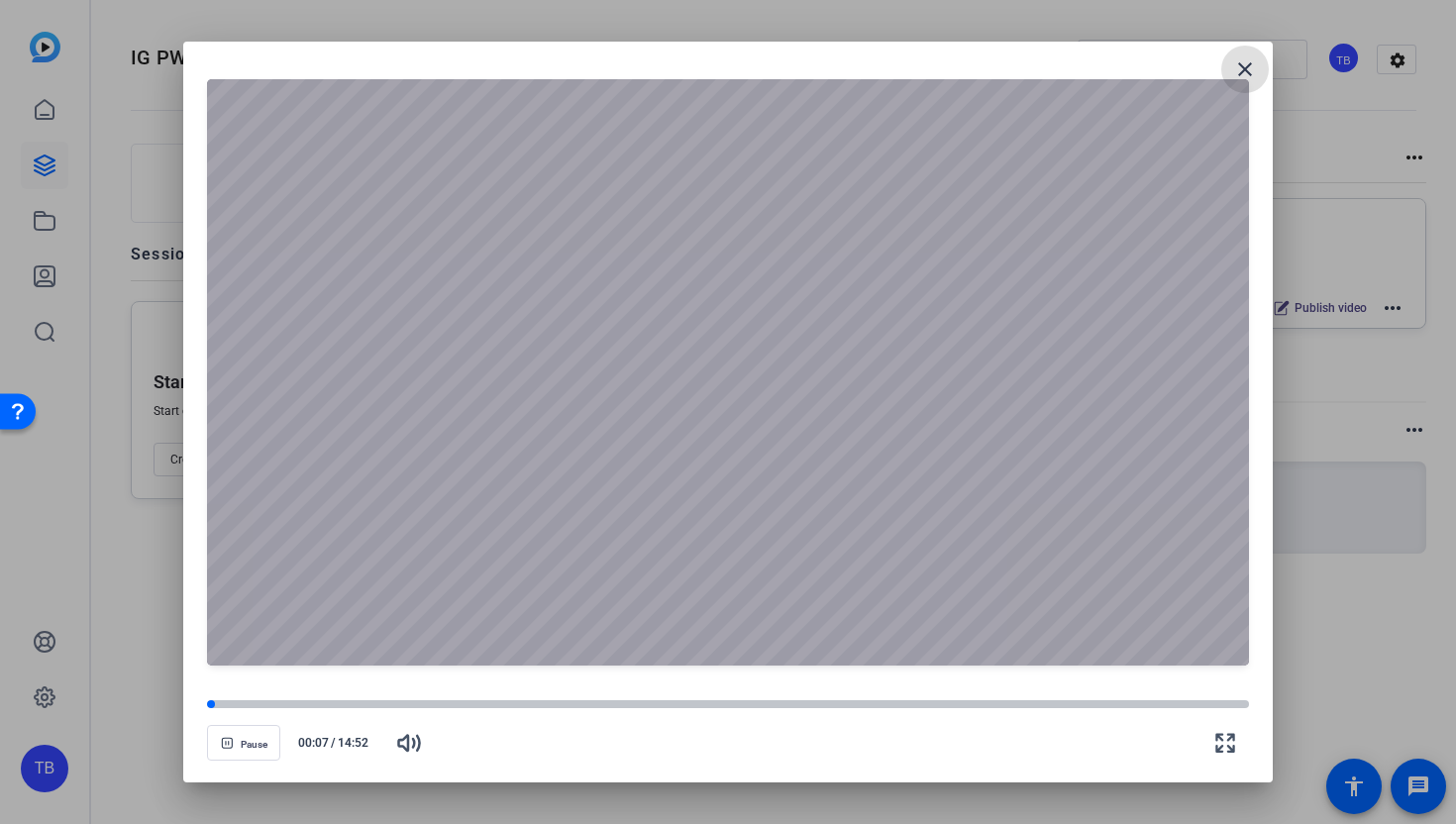 click on "close" at bounding box center (1245, 69) 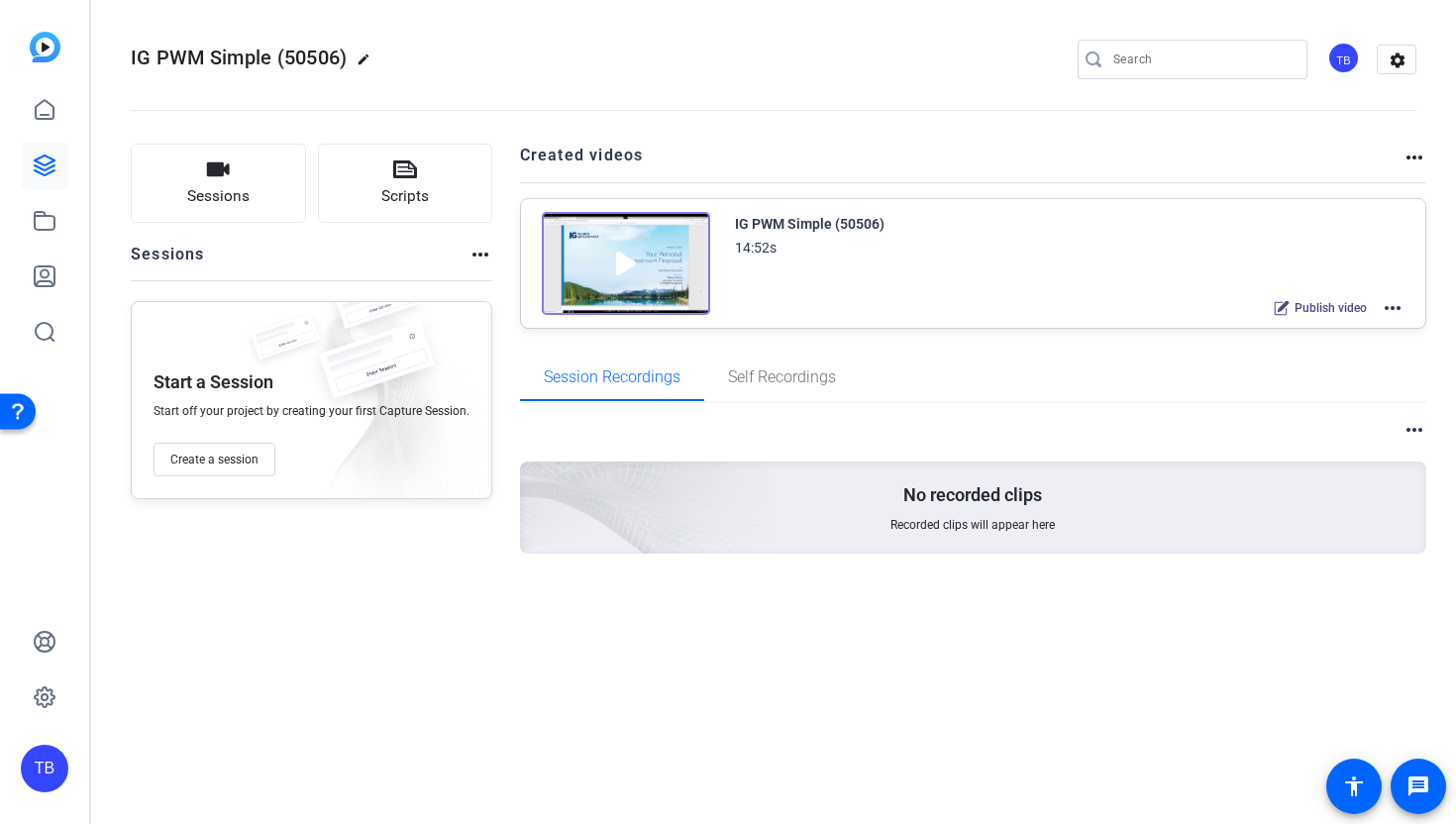click on "Publish video" 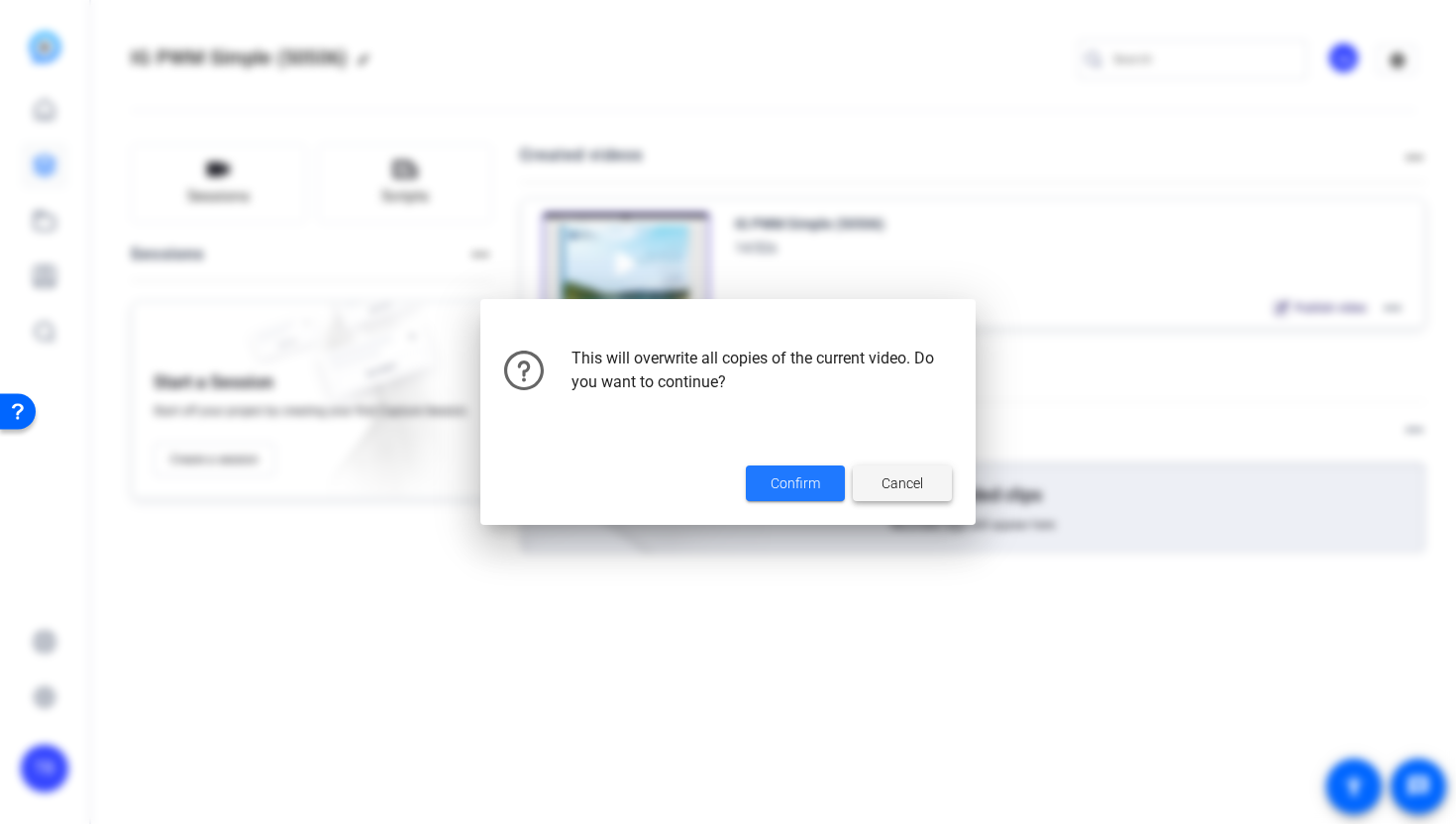 click on "Cancel" at bounding box center [902, 483] 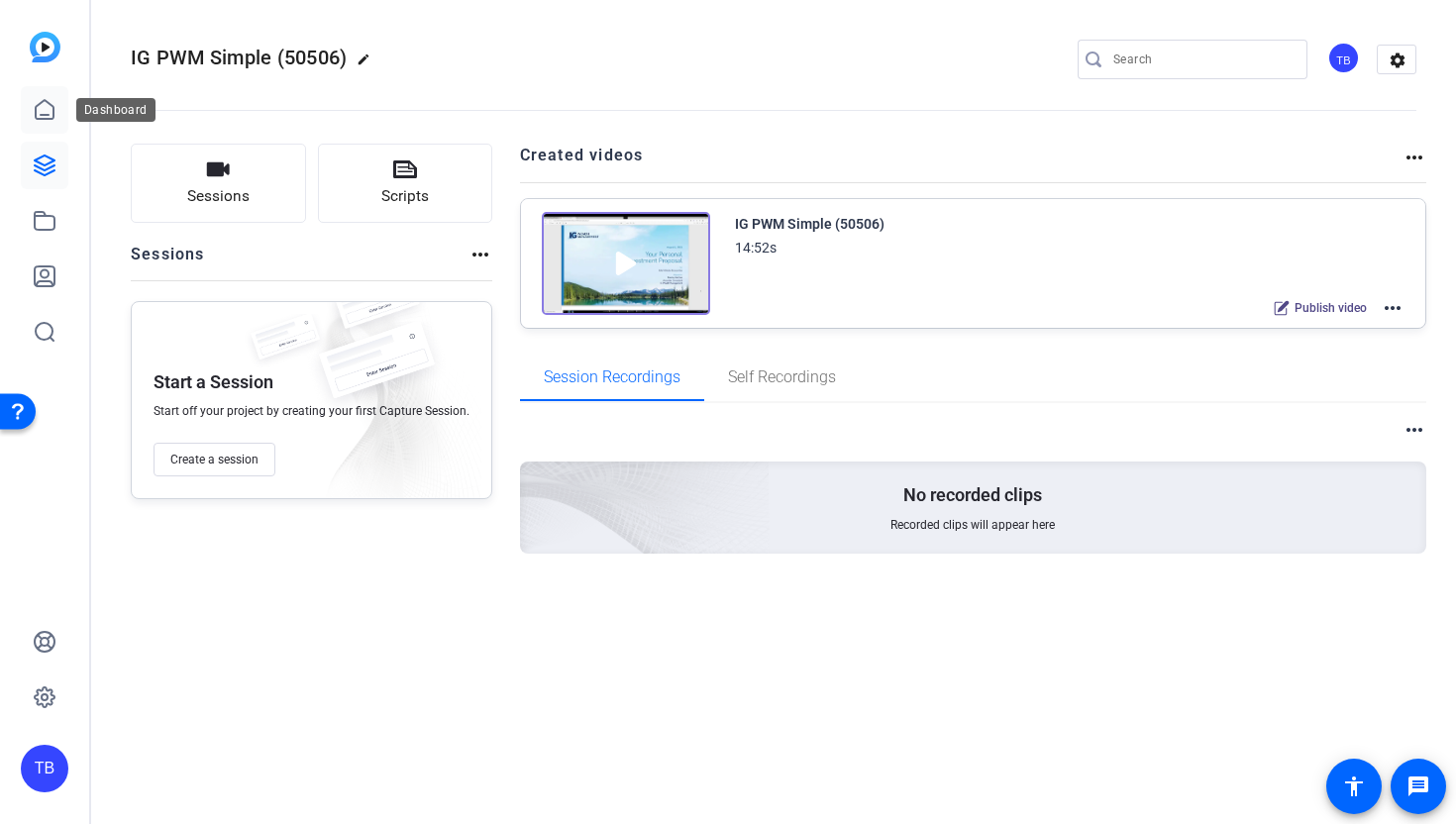 click 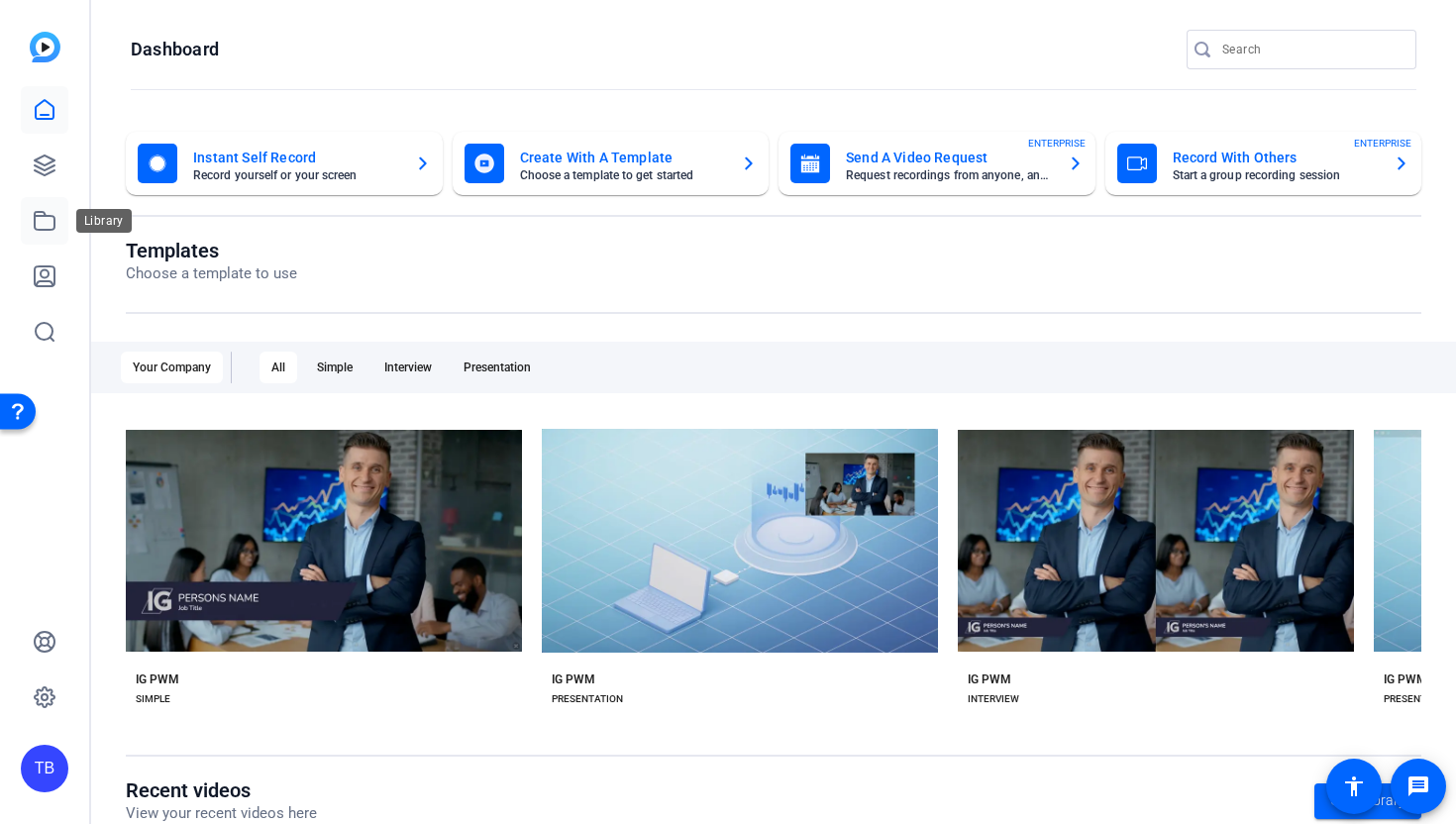 click 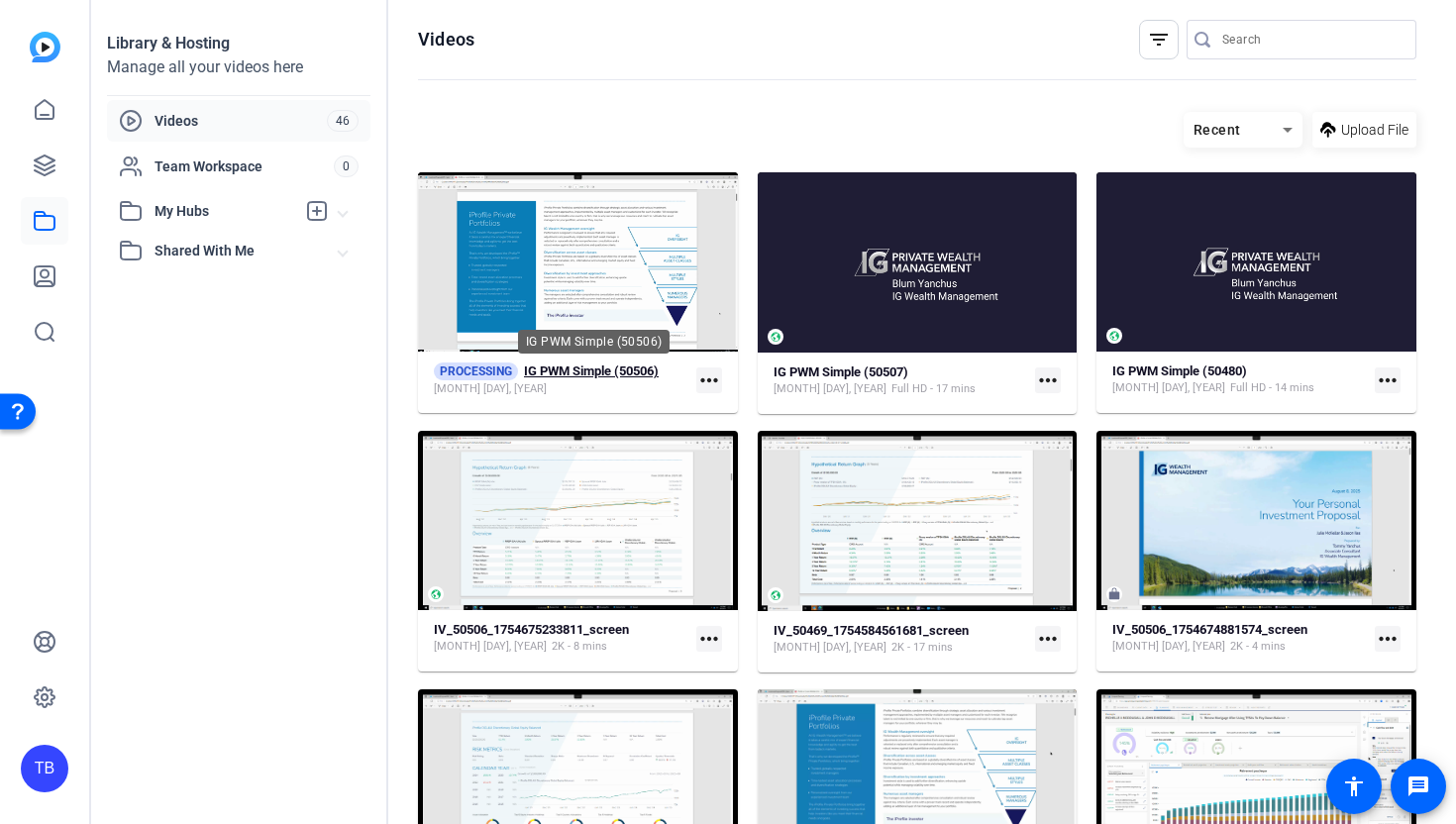 click on "IG PWM Simple (50506)" 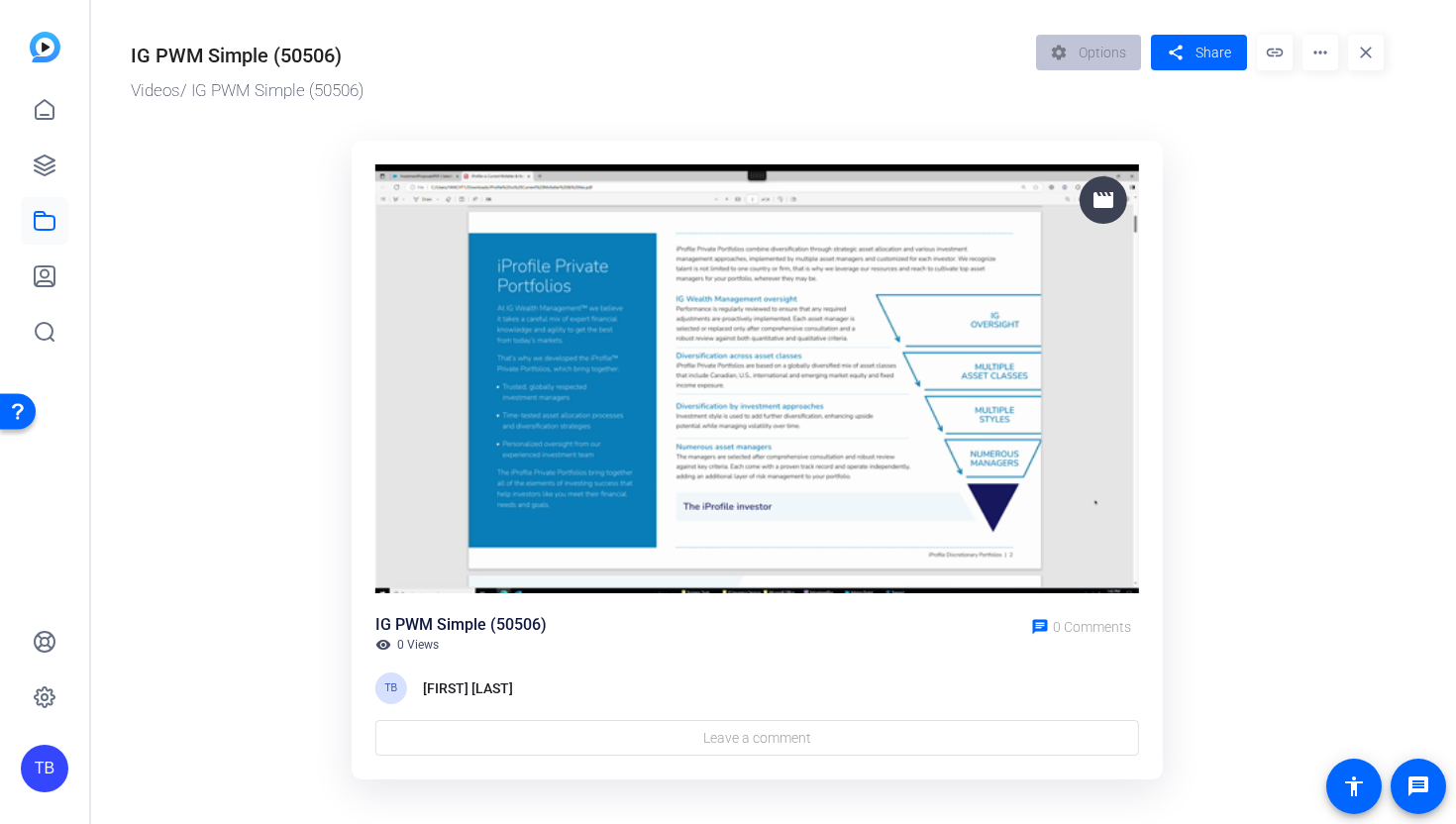 scroll, scrollTop: 22, scrollLeft: 0, axis: vertical 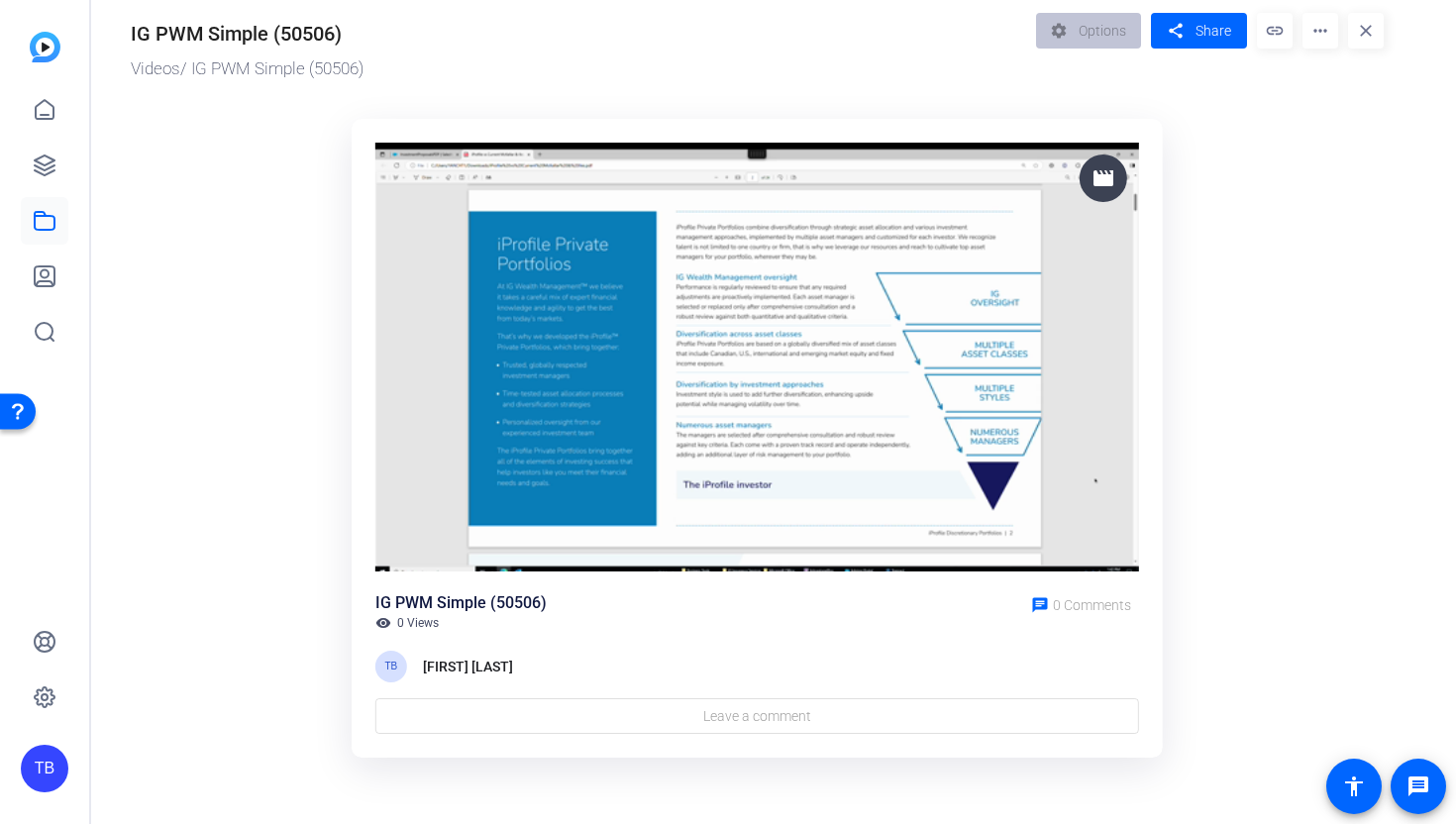 click 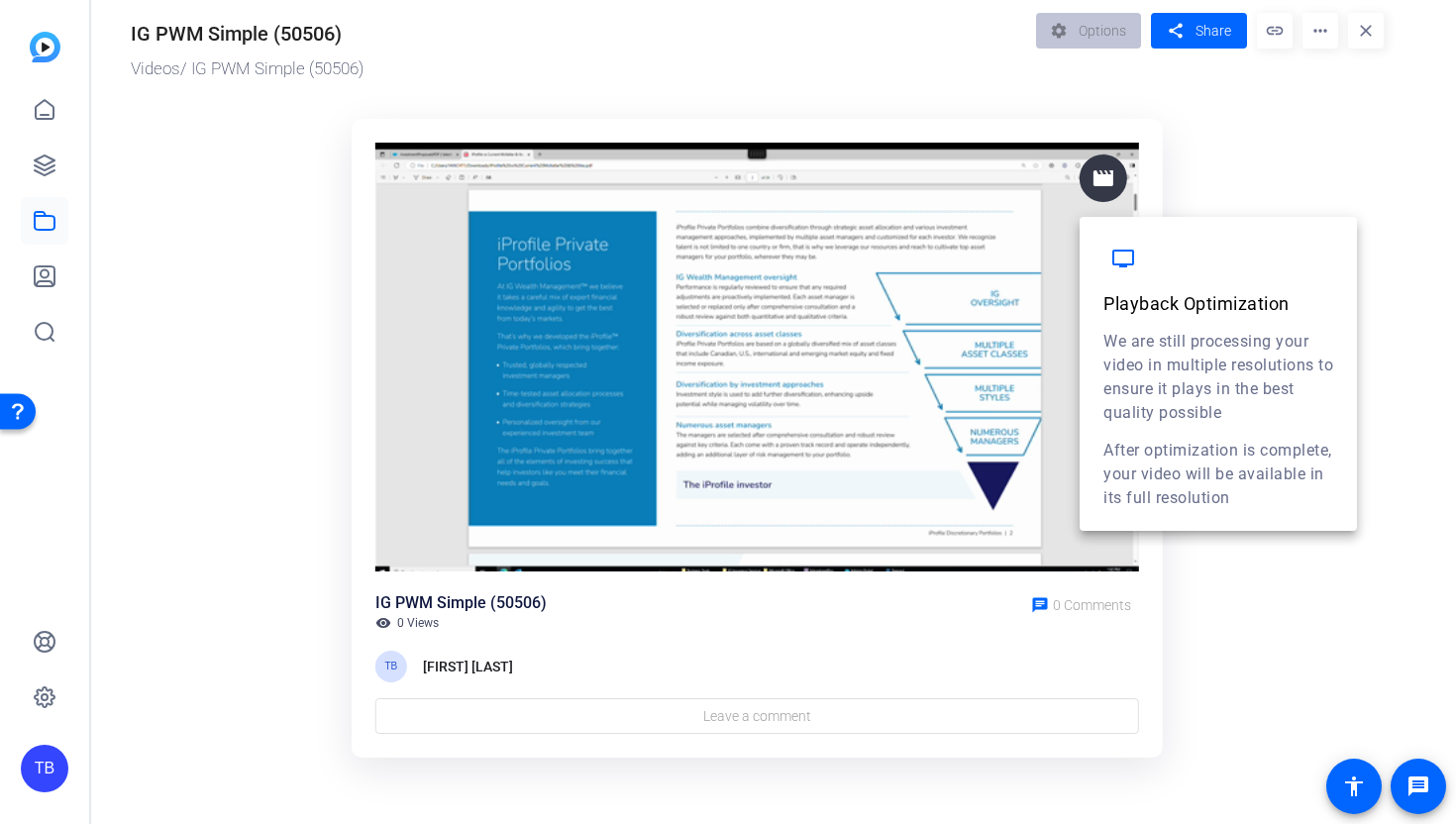 click on "movie" 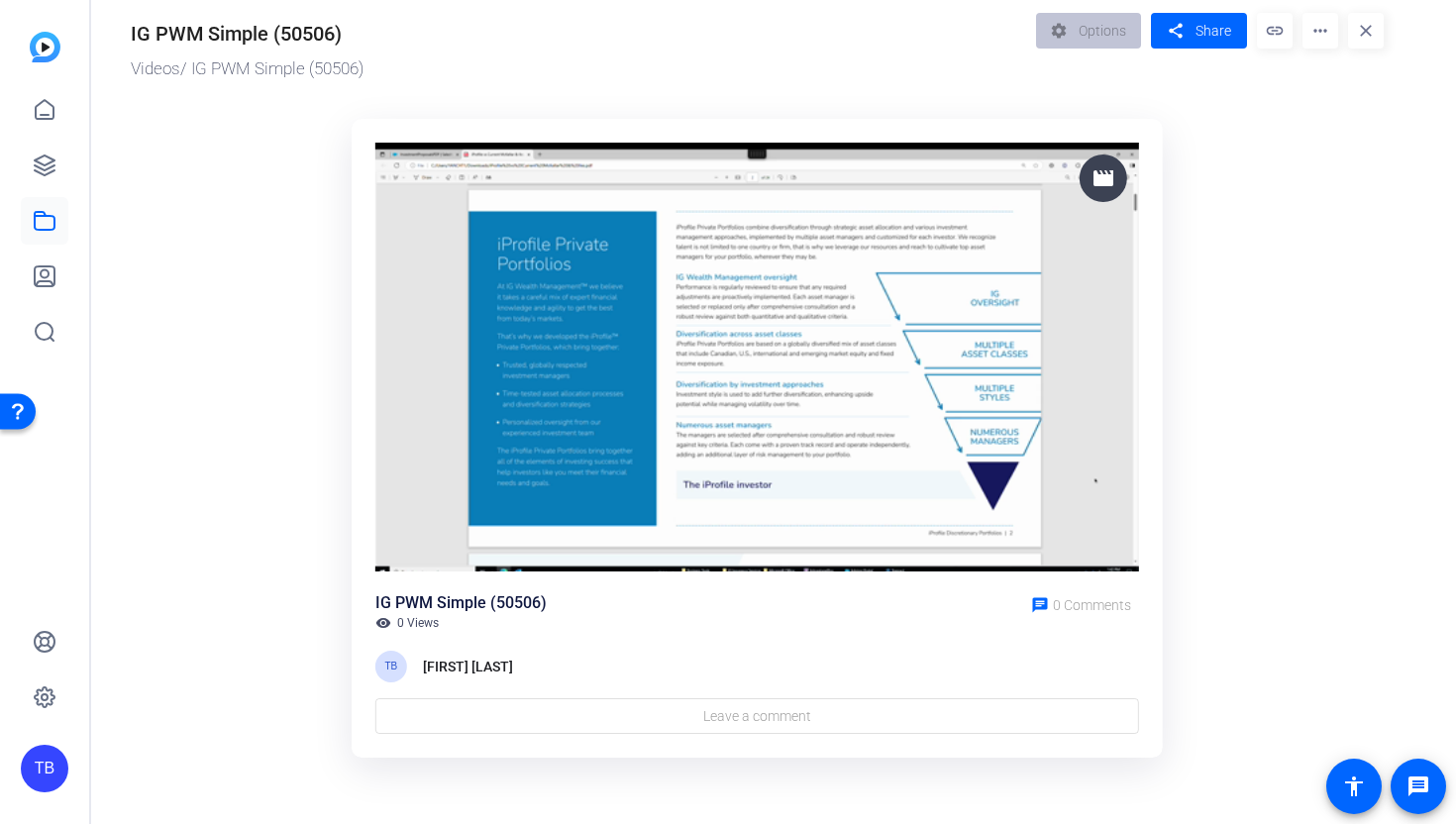 click on "IG PWM Simple (50506)  Videos  / IG PWM Simple (50506)  settings  Options  share  Share  link more_horiz close movie IG PWM Simple (50506) visibility 0 Views chat 0 Comments  TB  Travis Blum Leave a comment" 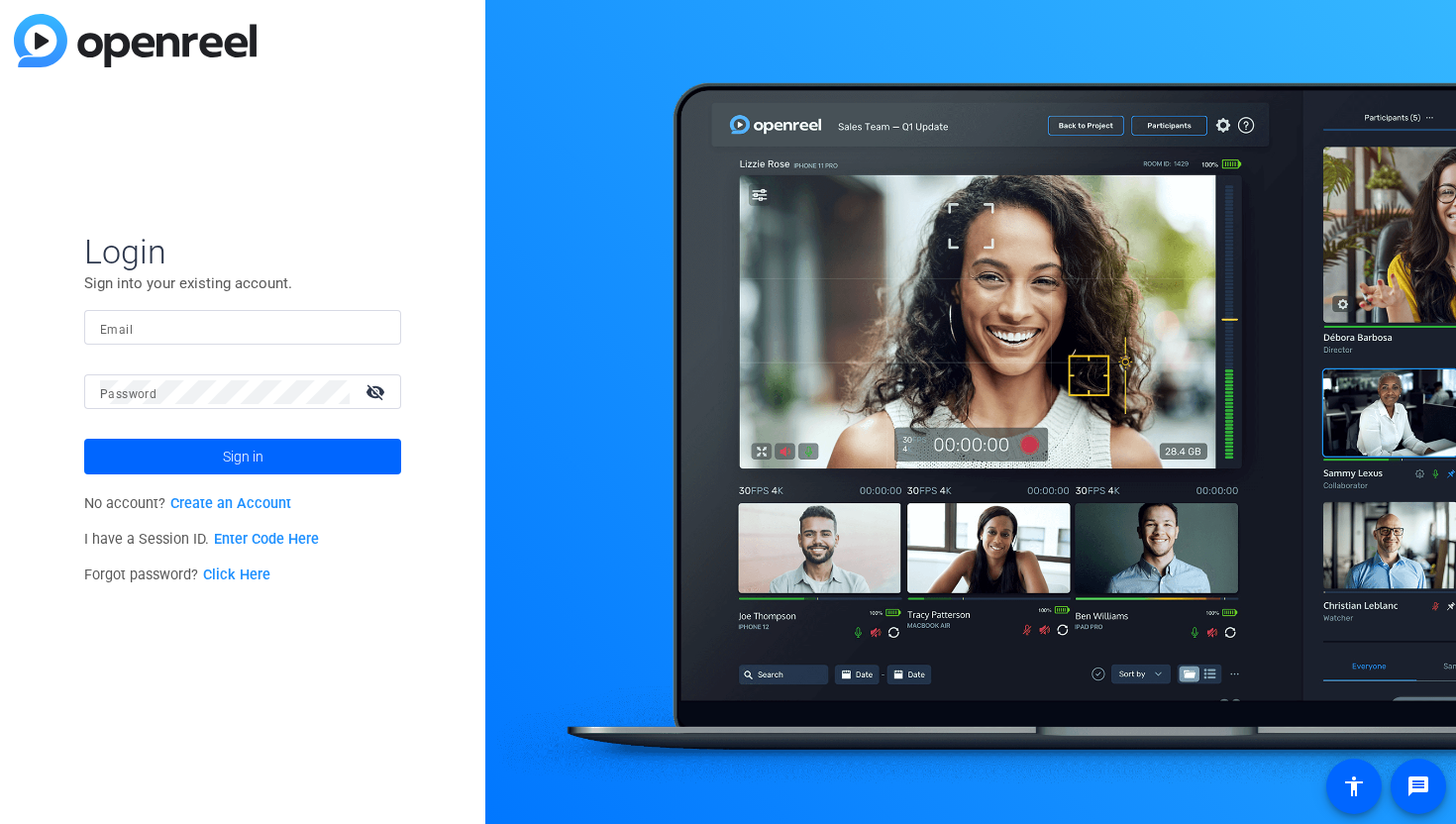 scroll, scrollTop: 0, scrollLeft: 0, axis: both 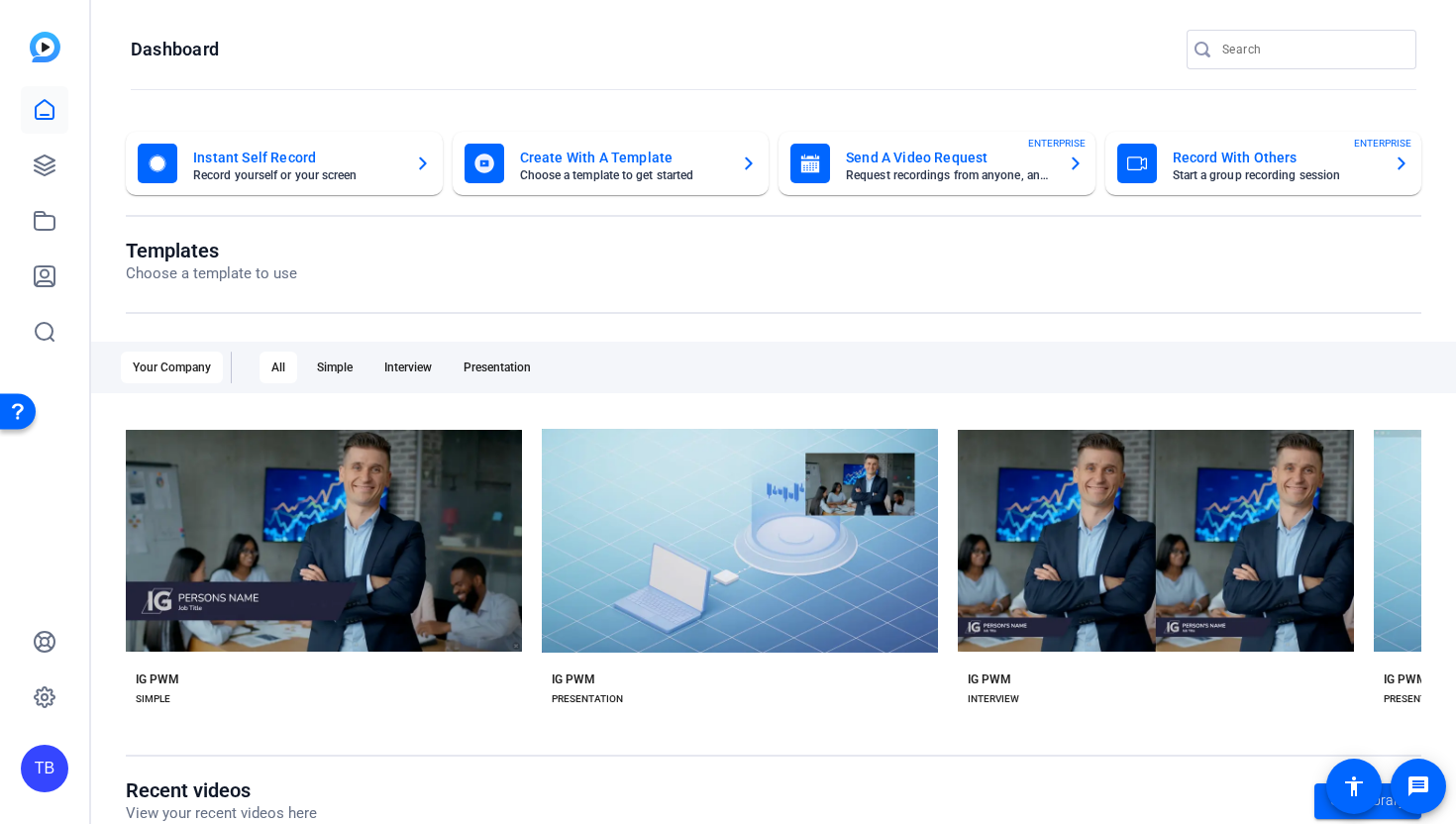 click on "TB" 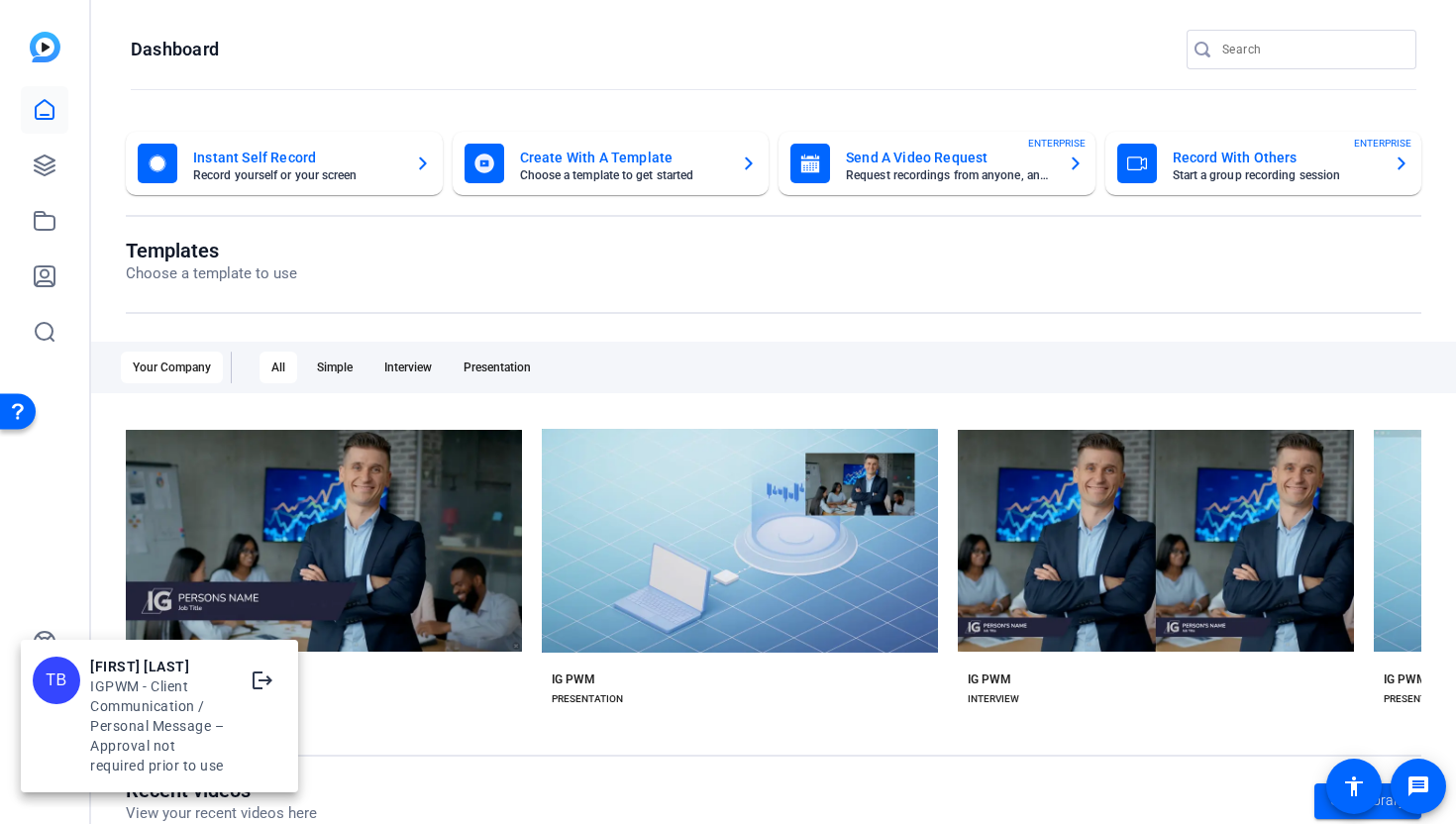 click at bounding box center (728, 412) 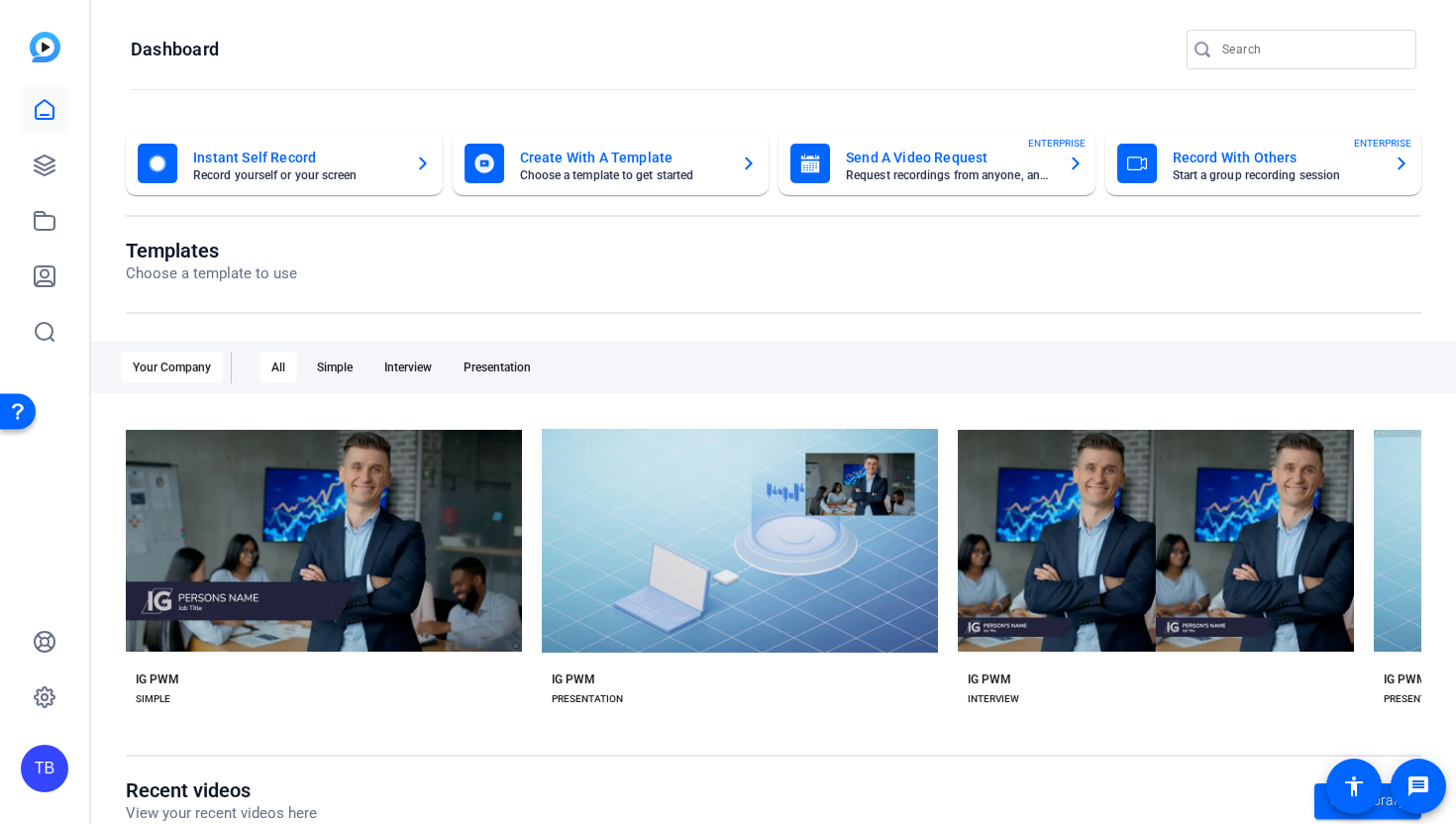 click 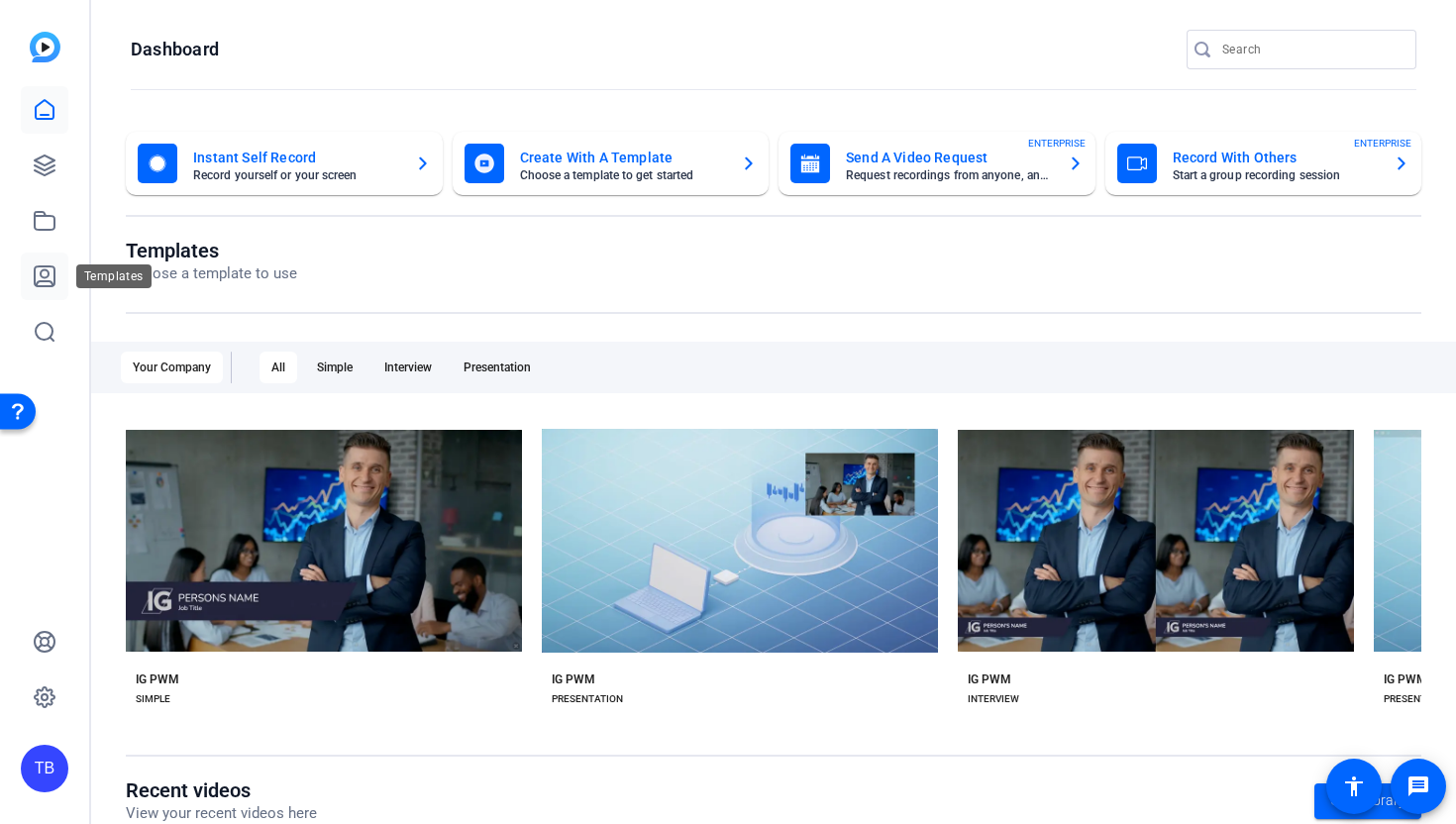 click 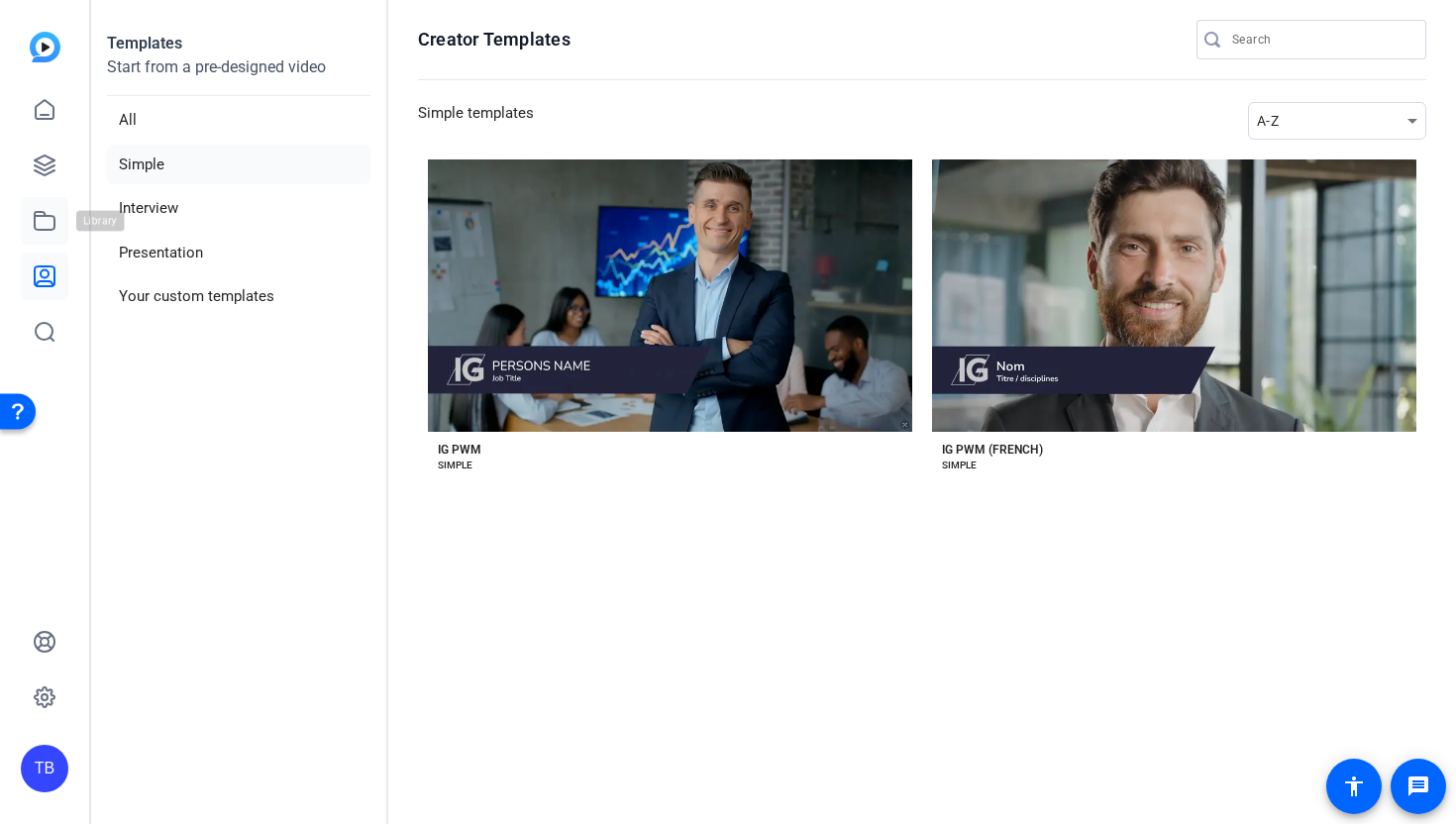 click 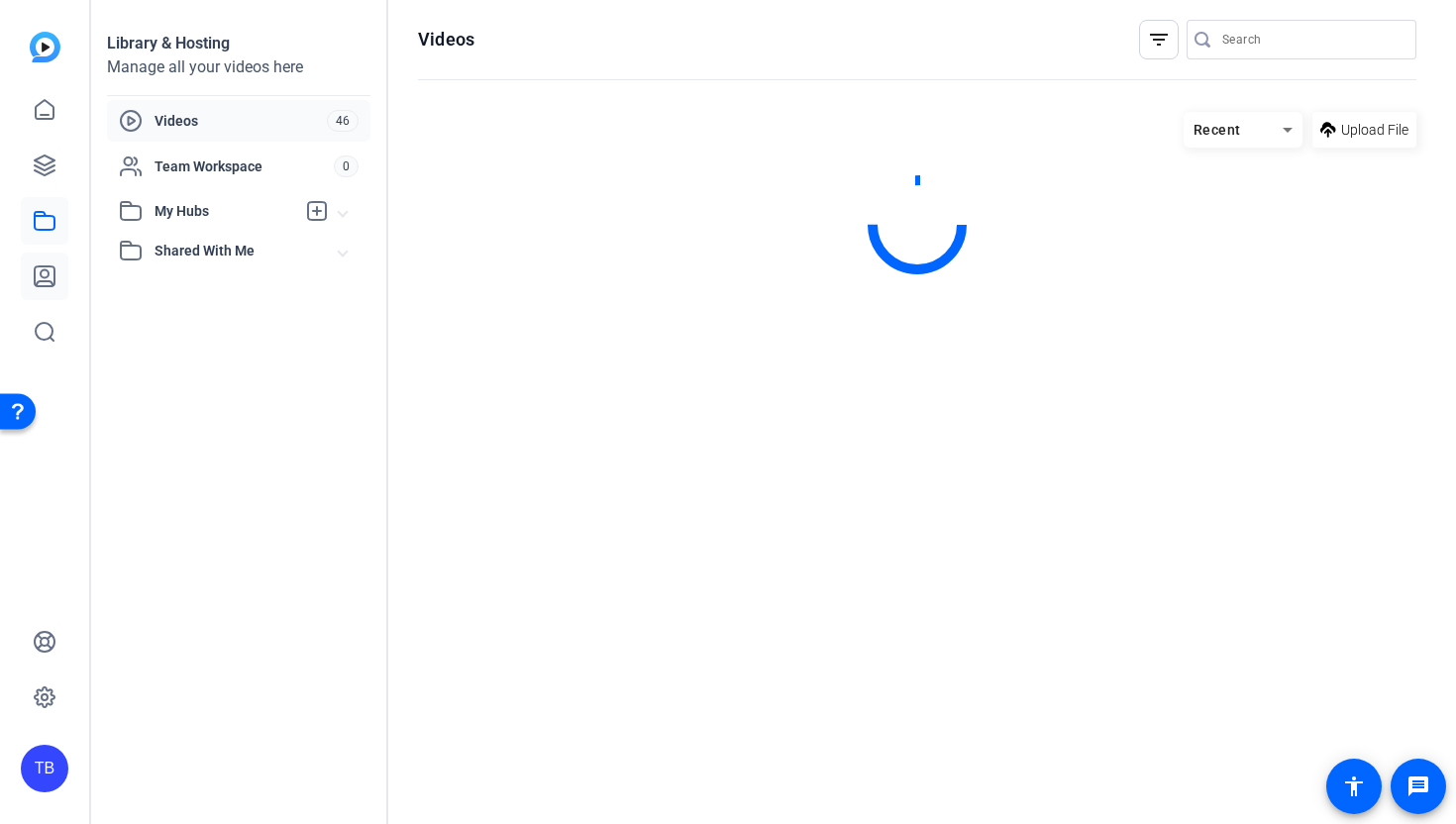 click 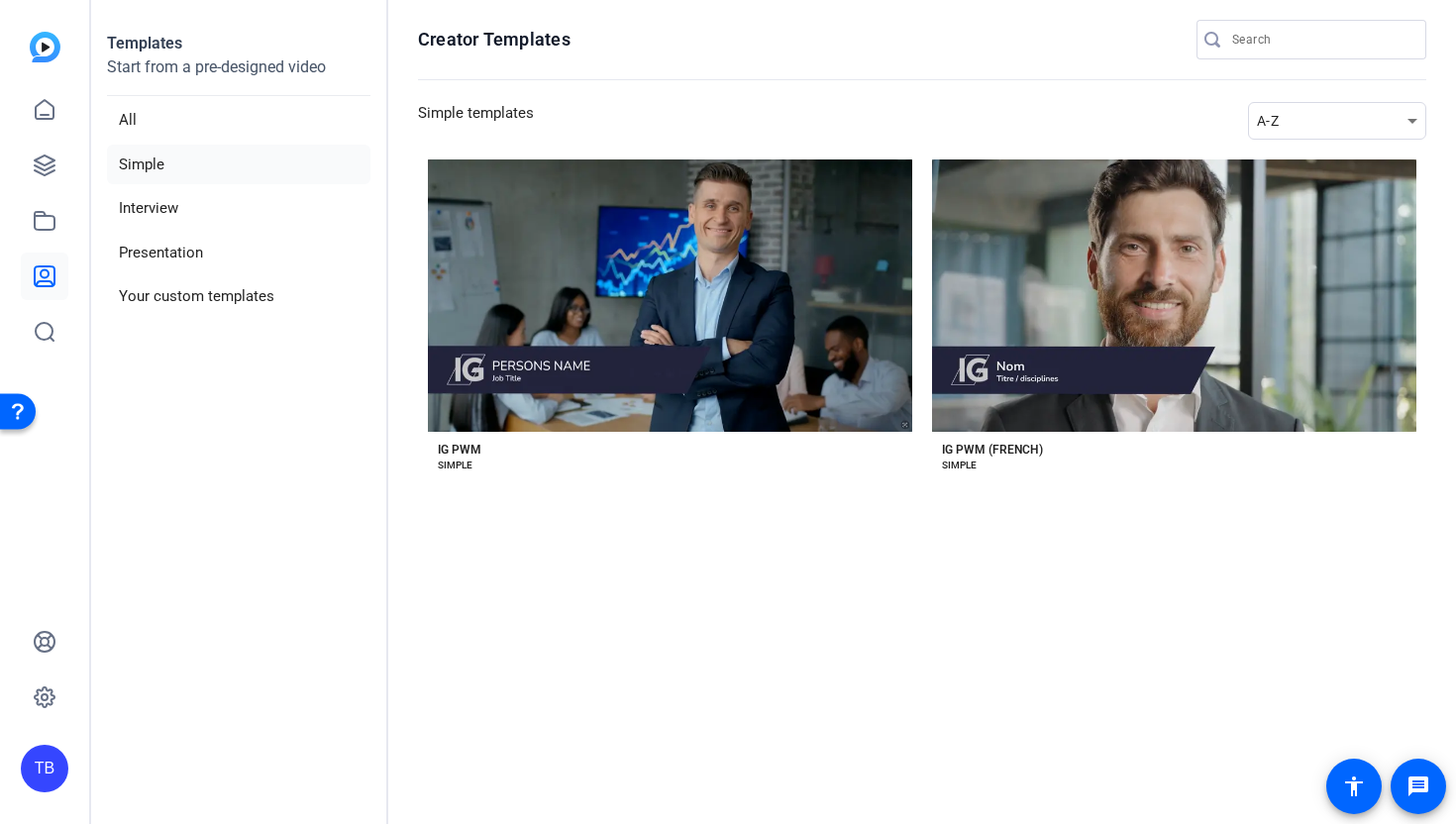 click on "Simple" 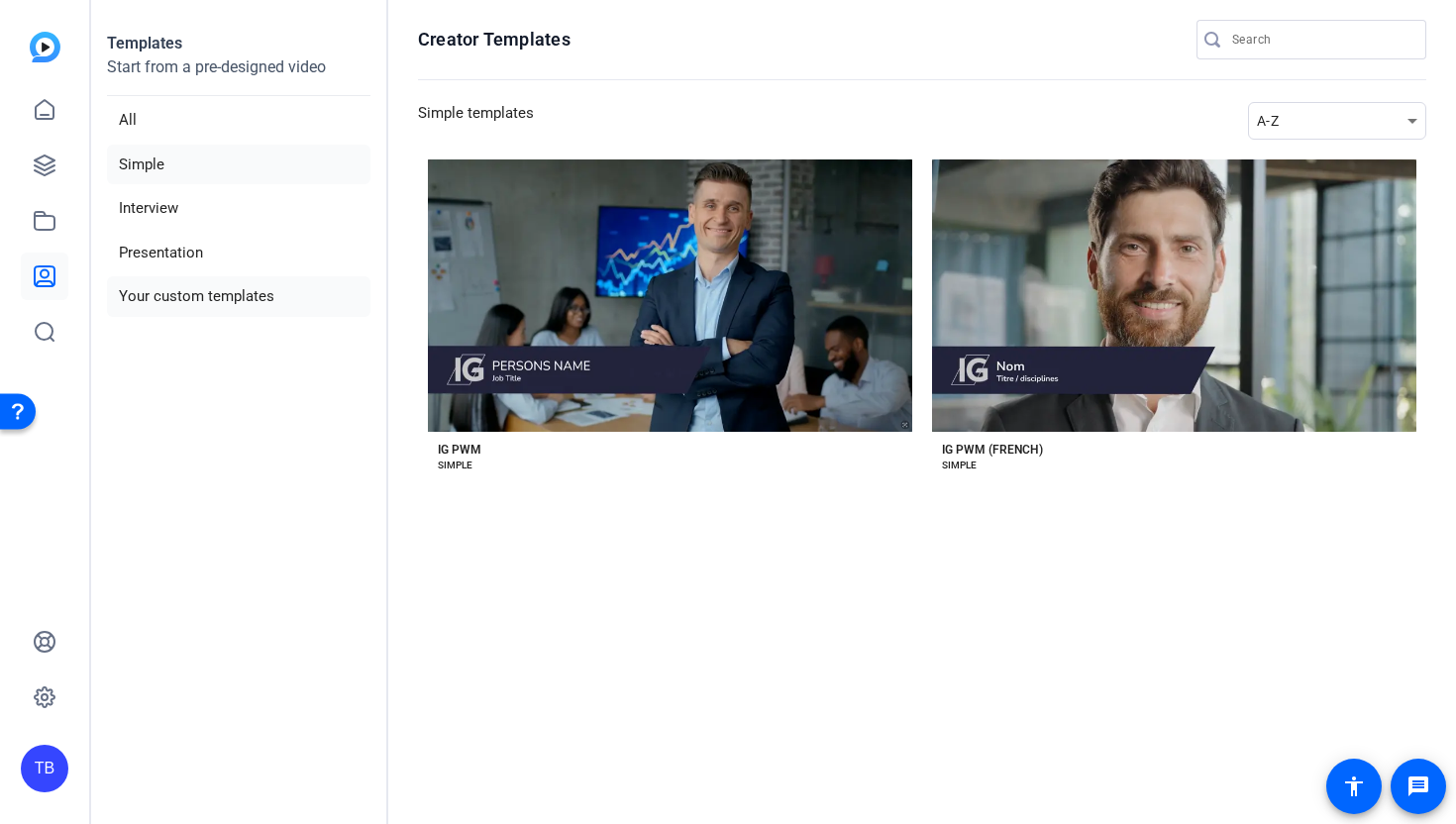 click on "Your custom templates" 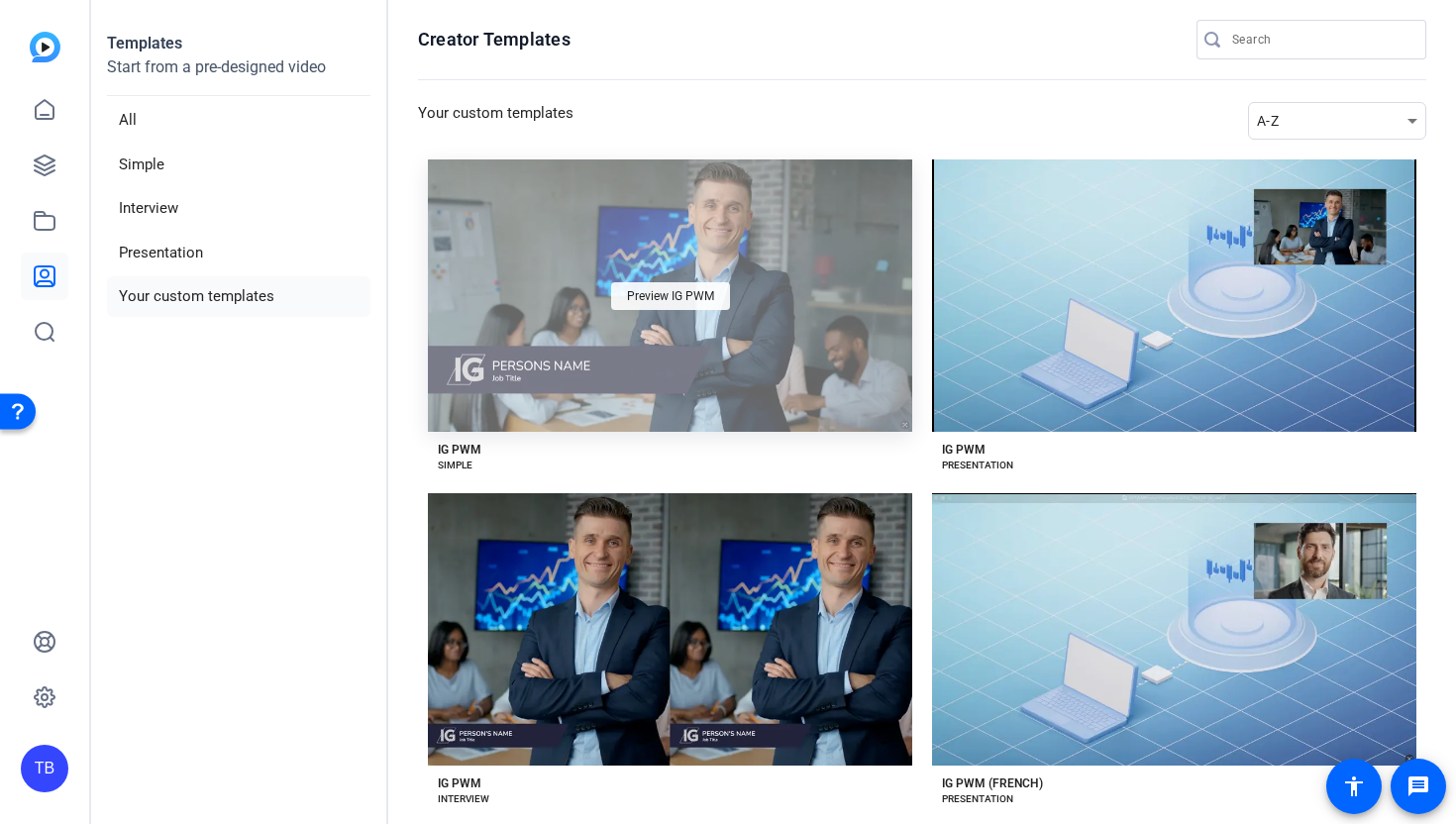 click on "Preview IG PWM" 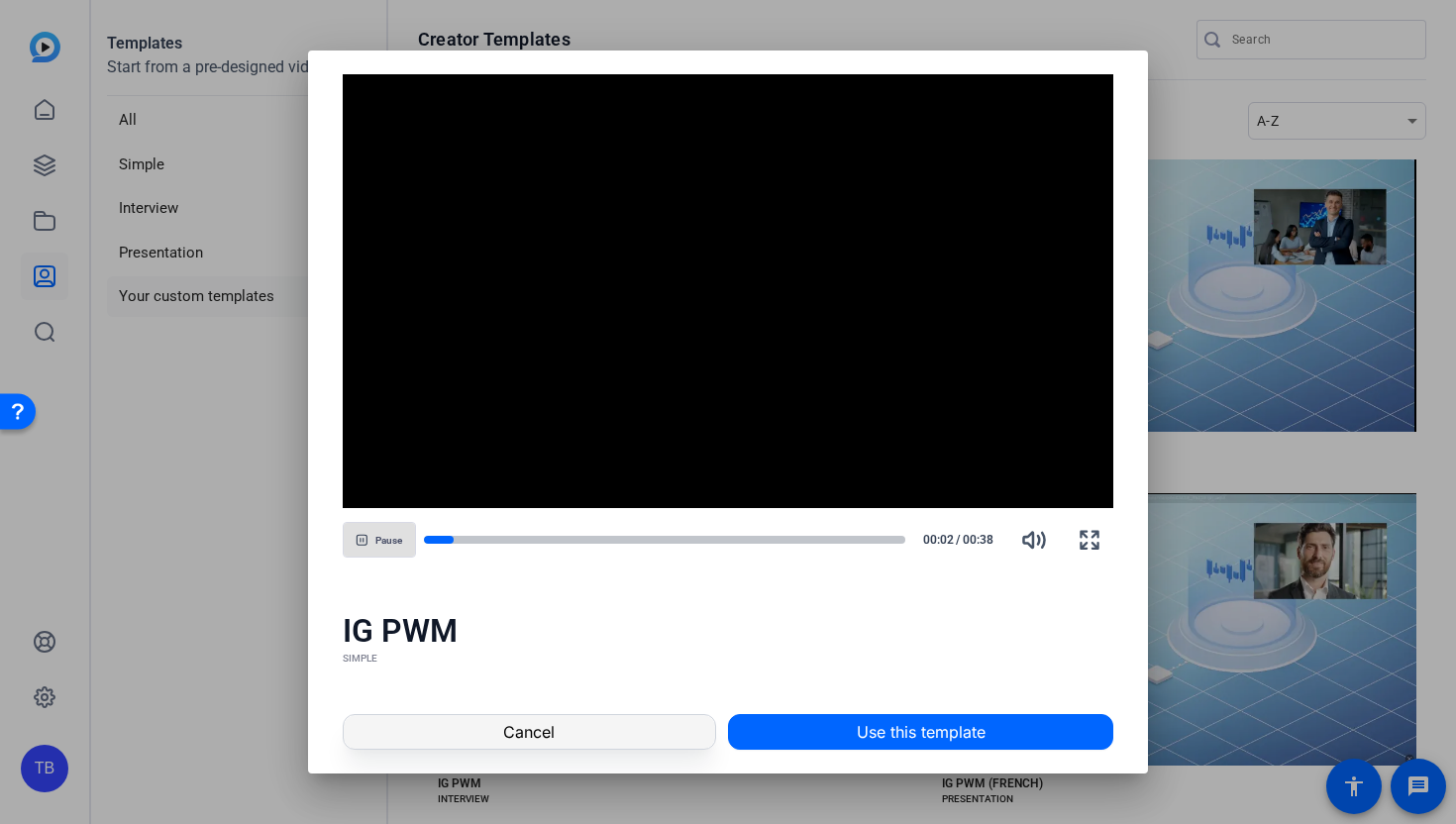click at bounding box center [529, 732] 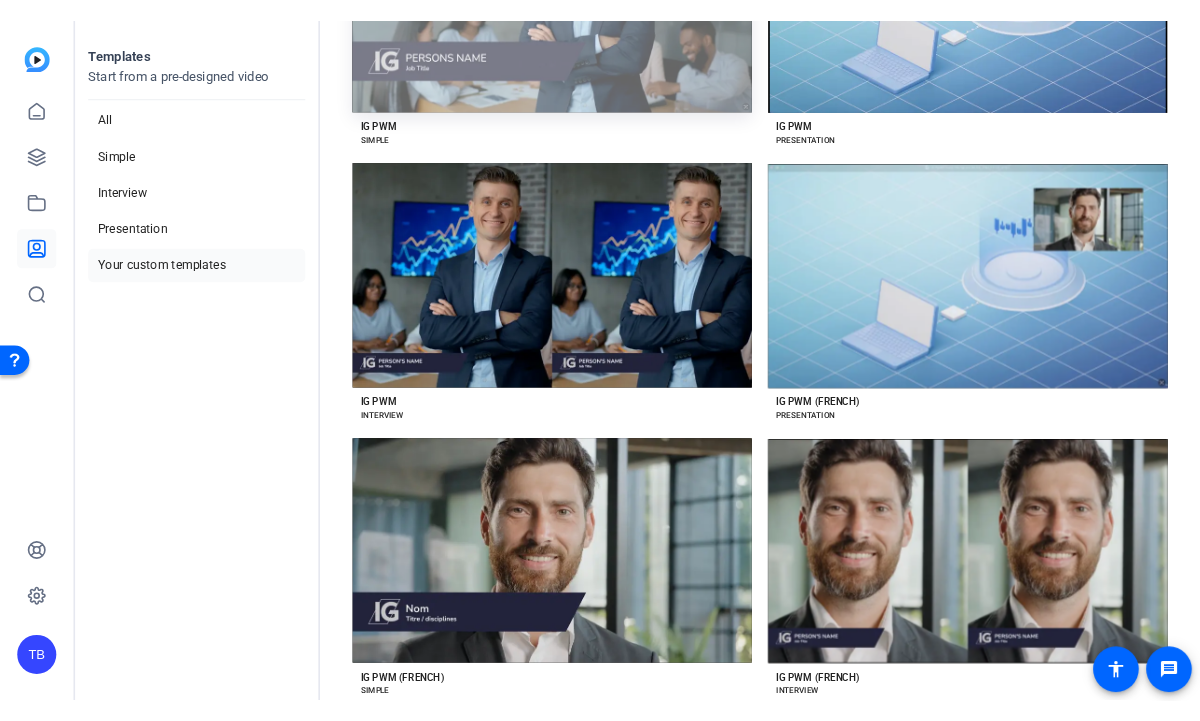 scroll, scrollTop: 0, scrollLeft: 0, axis: both 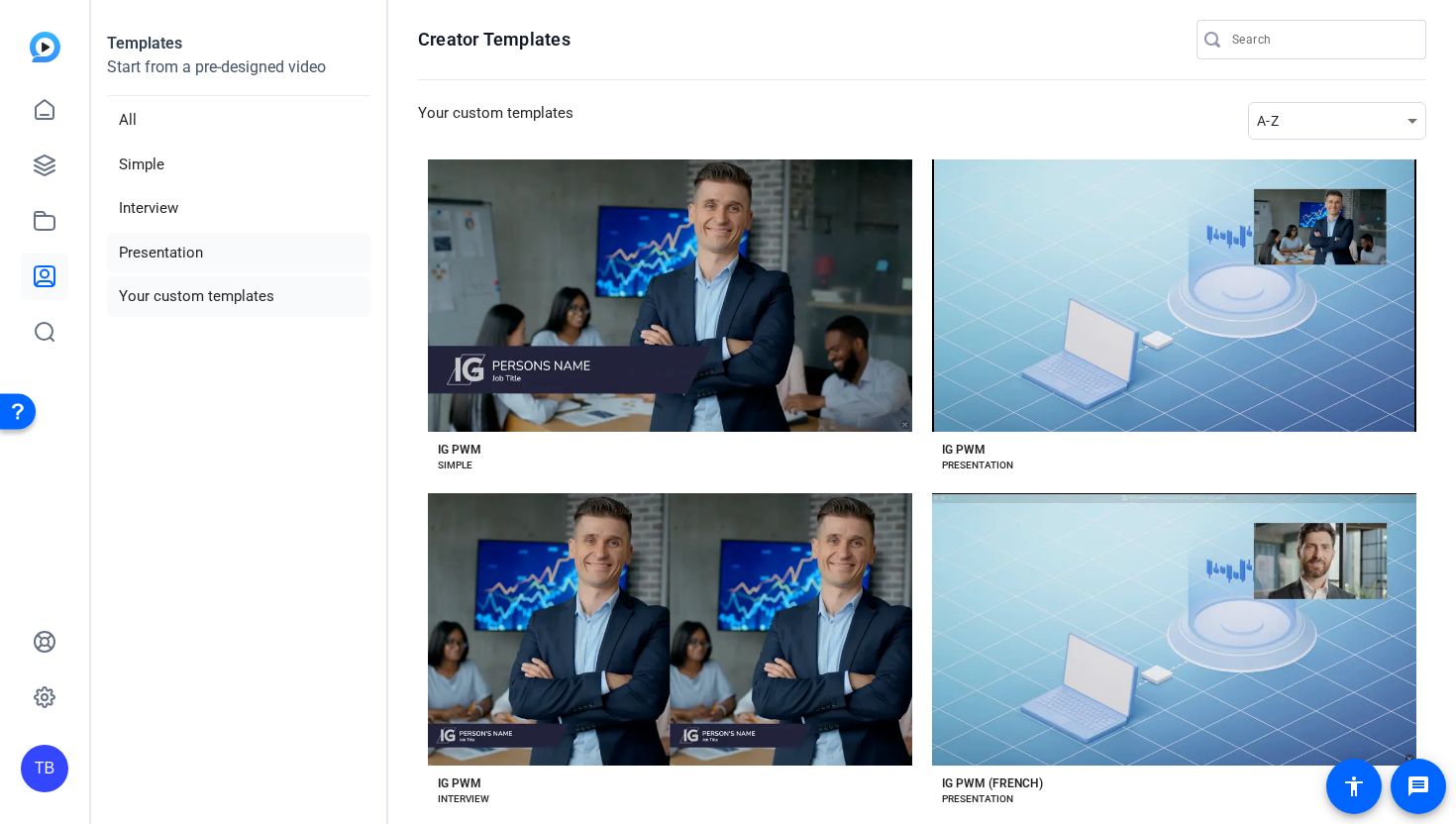 click on "Presentation" 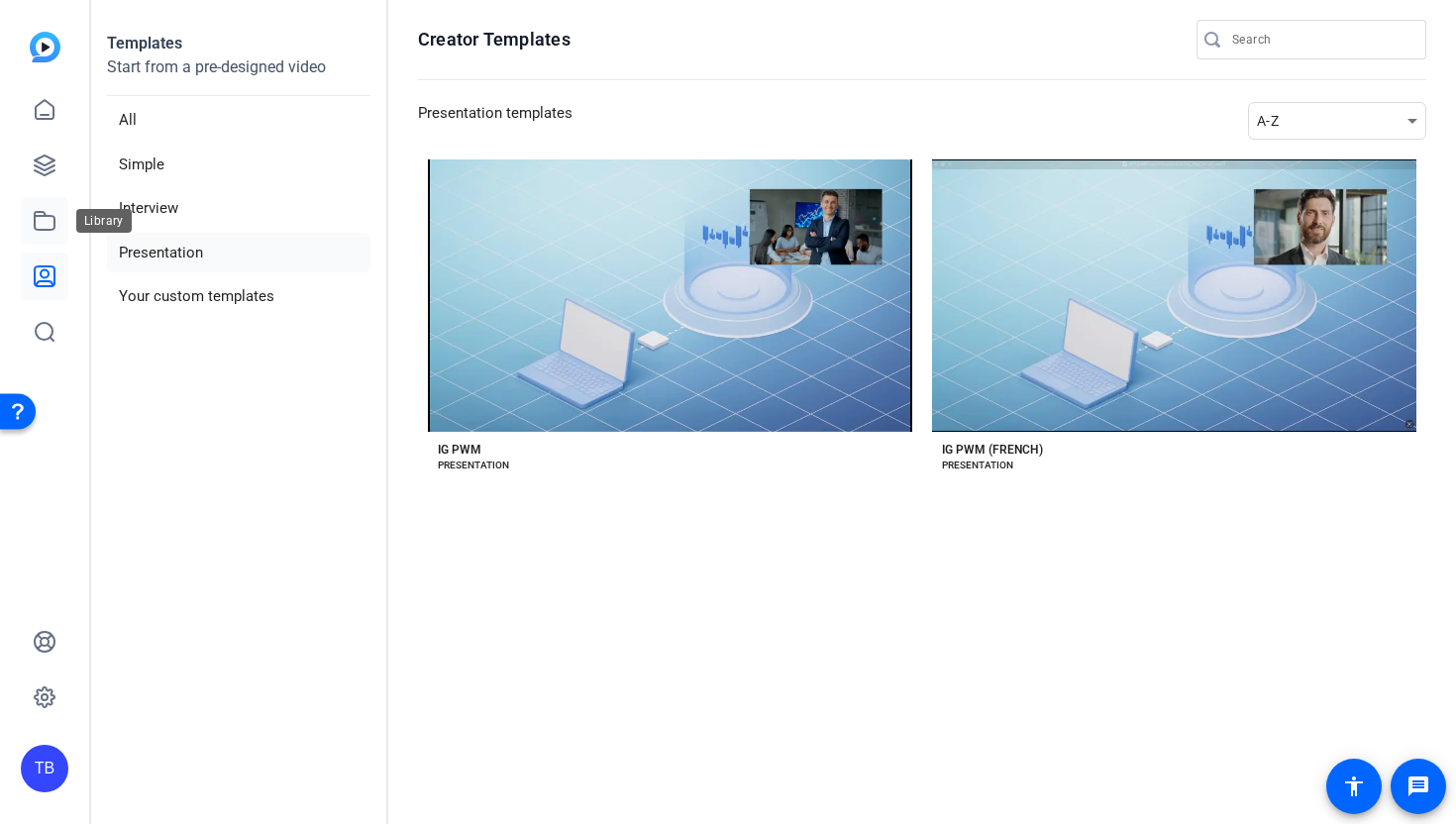 click 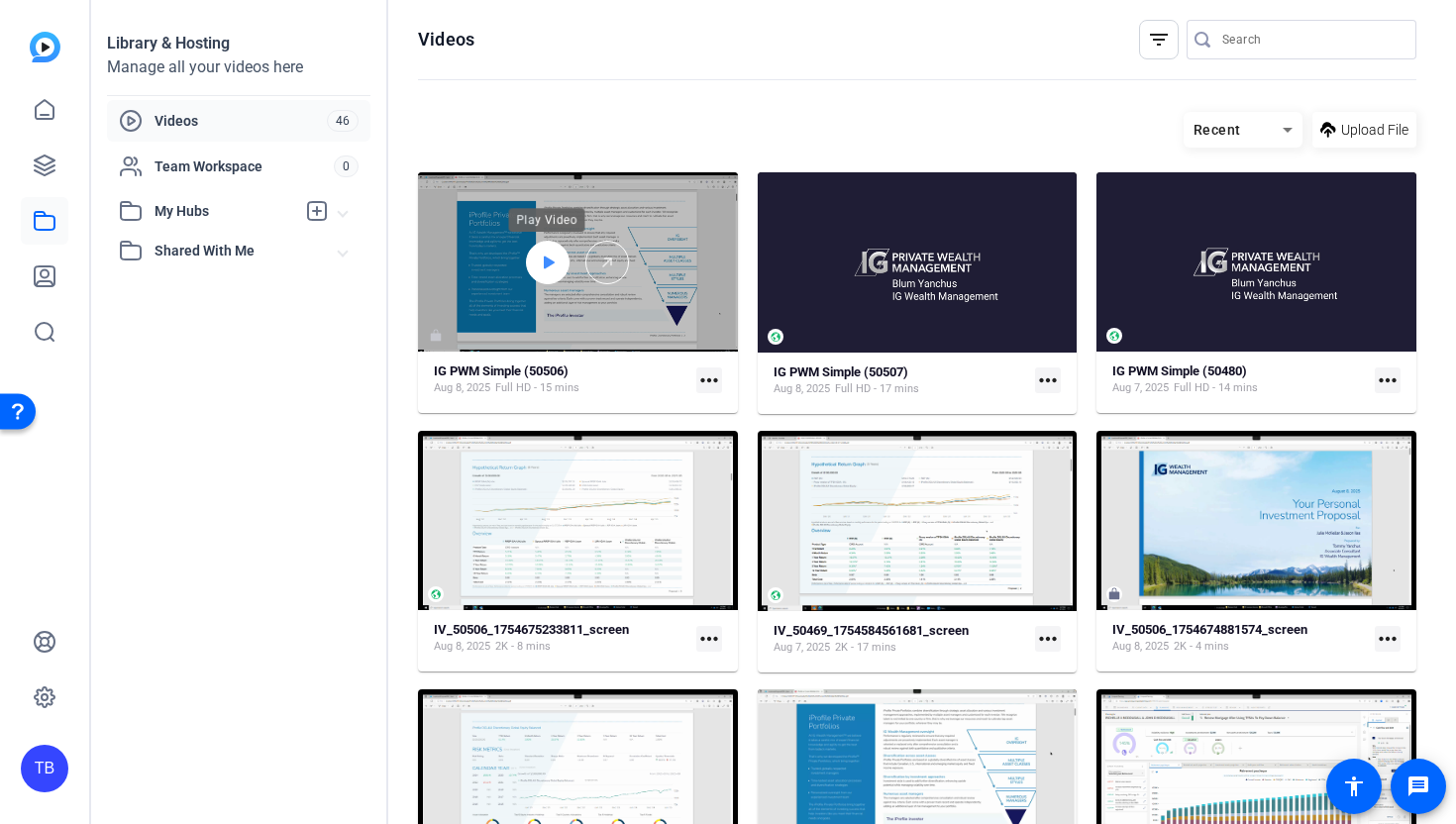 click 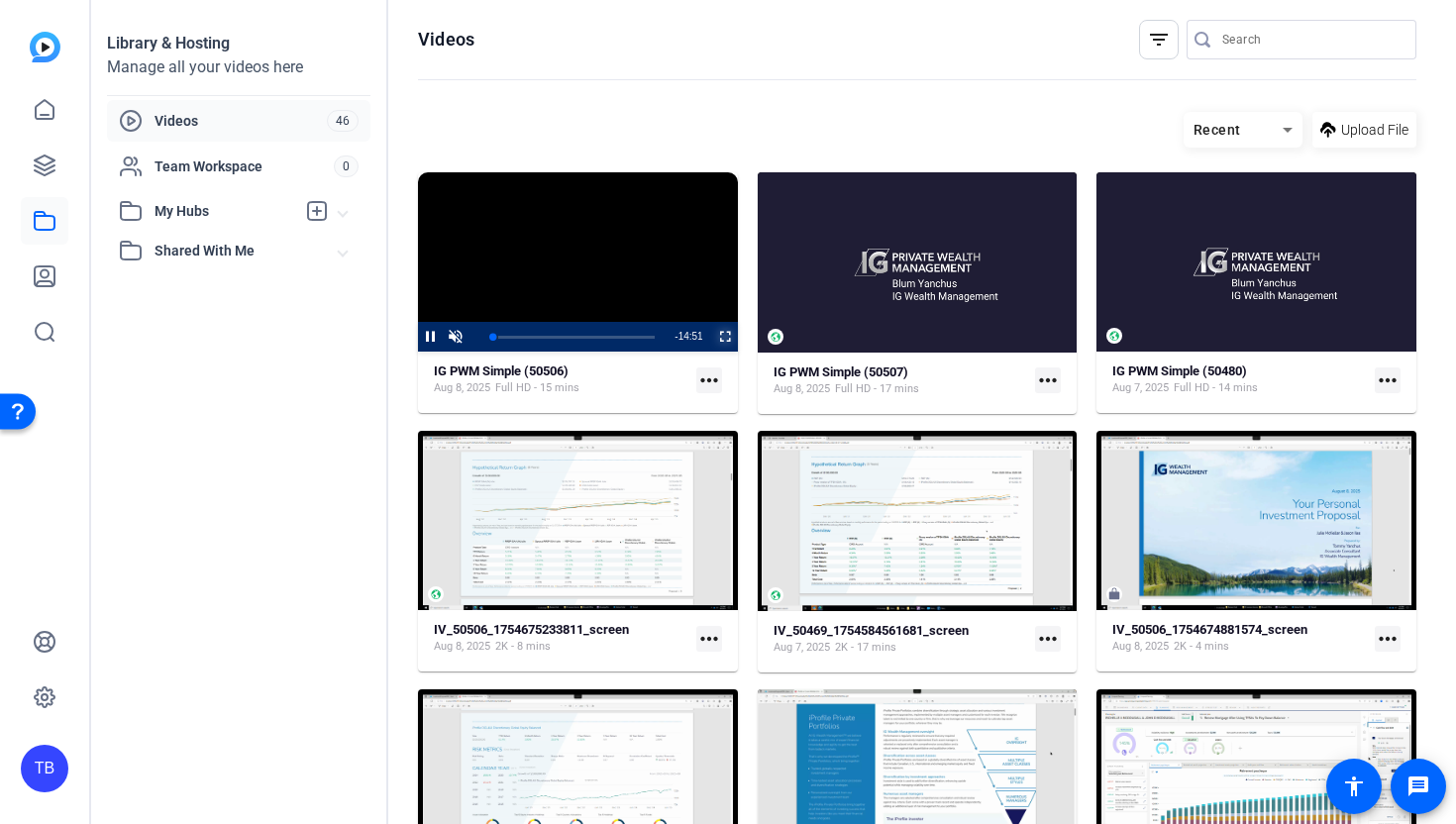 click at bounding box center [713, 337] 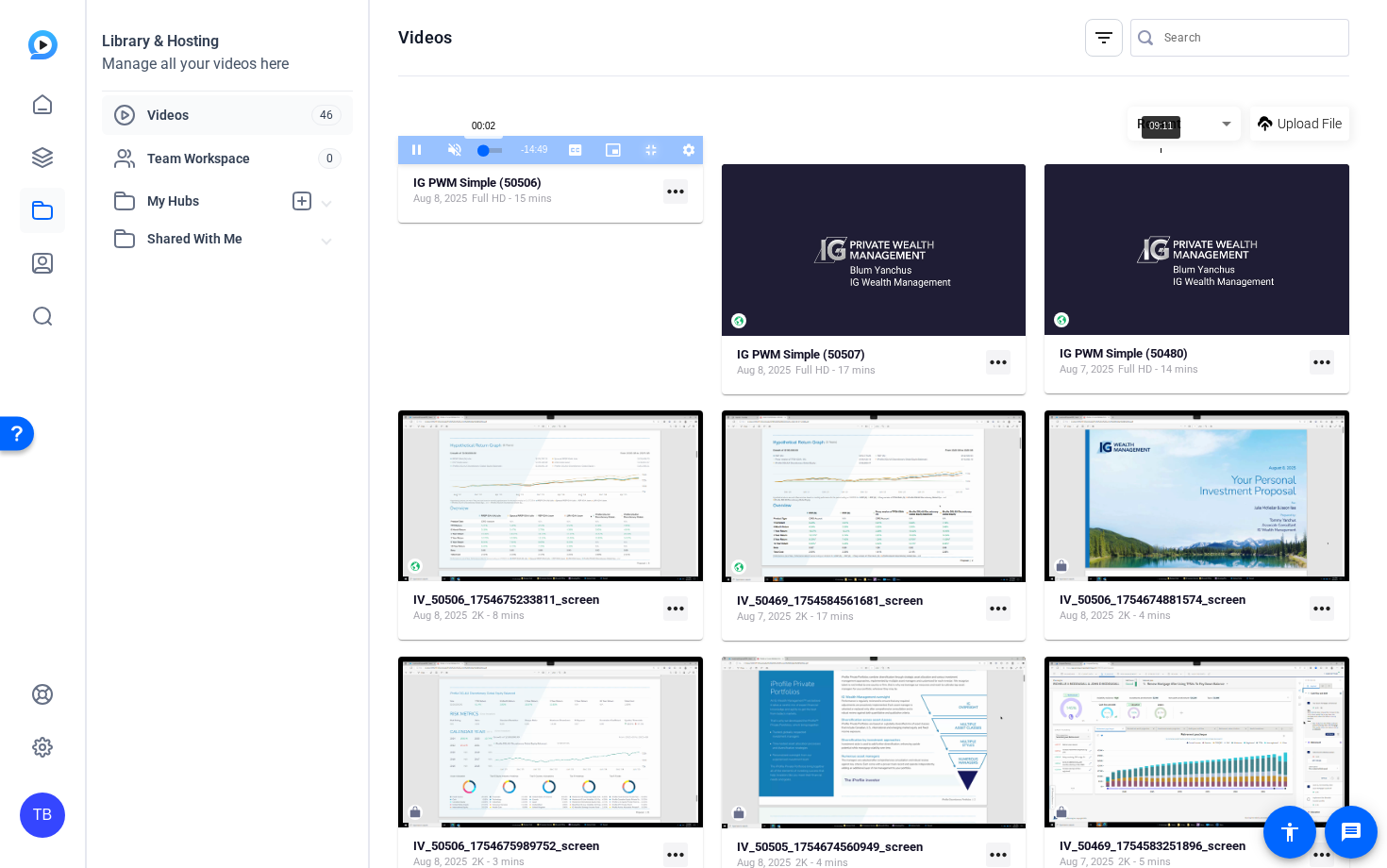 click on "Loaded :  4.48% 09:11 00:02" at bounding box center [493, 150] 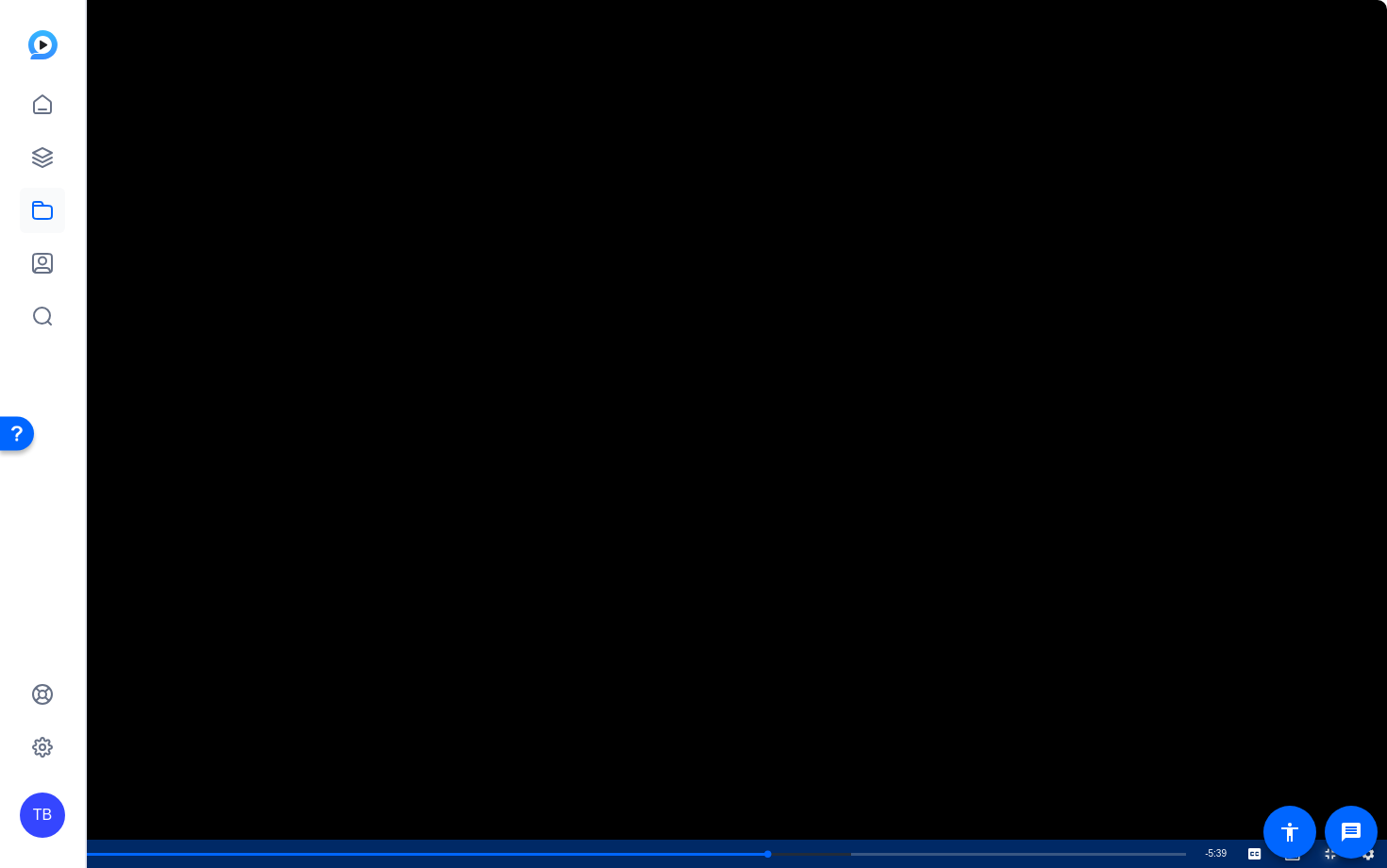 click at bounding box center [1312, 854] 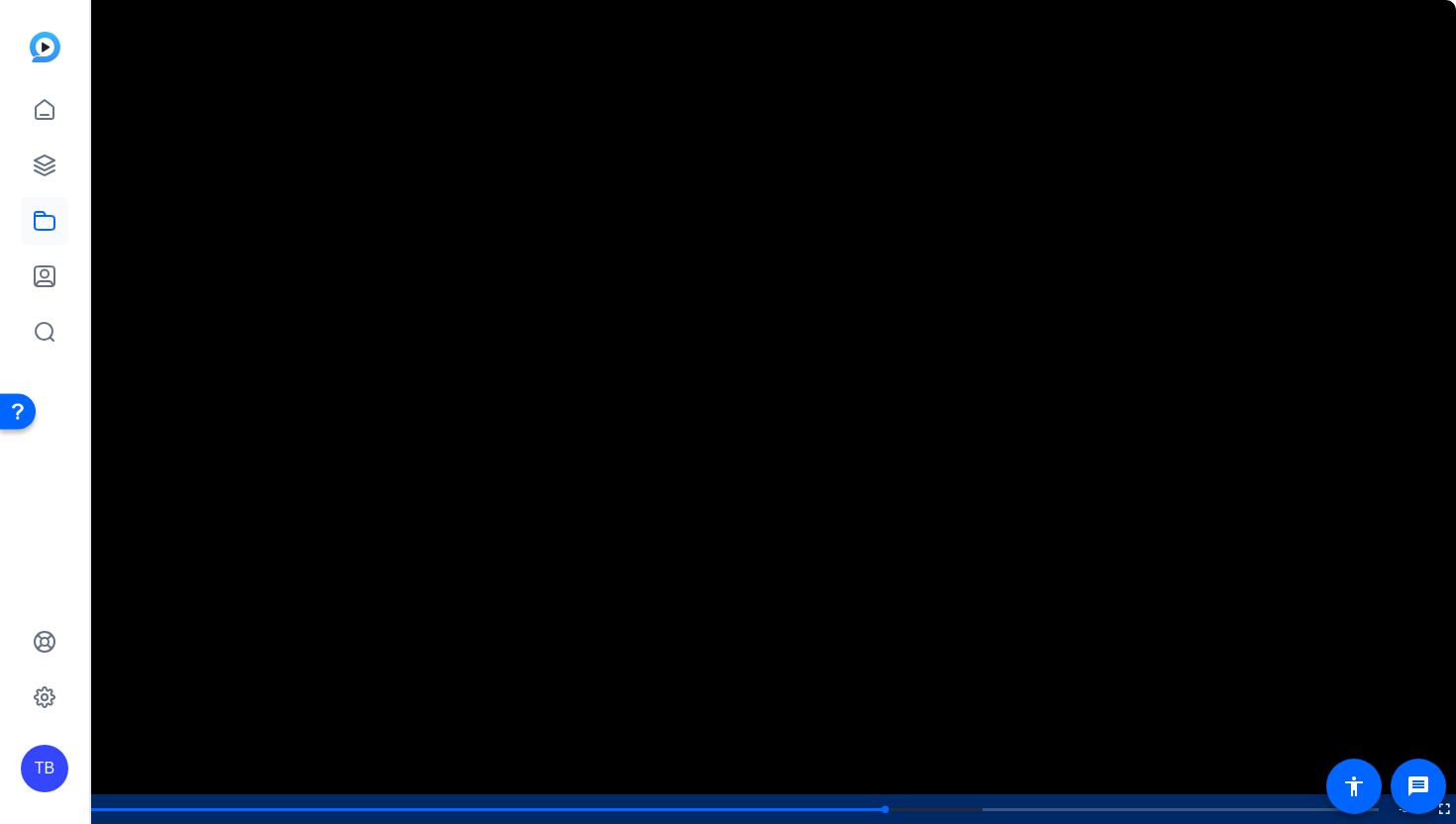 click on "IG PWM Simple (50506) Aug 8, 2025  Full HD - 15 mins  more_horiz" 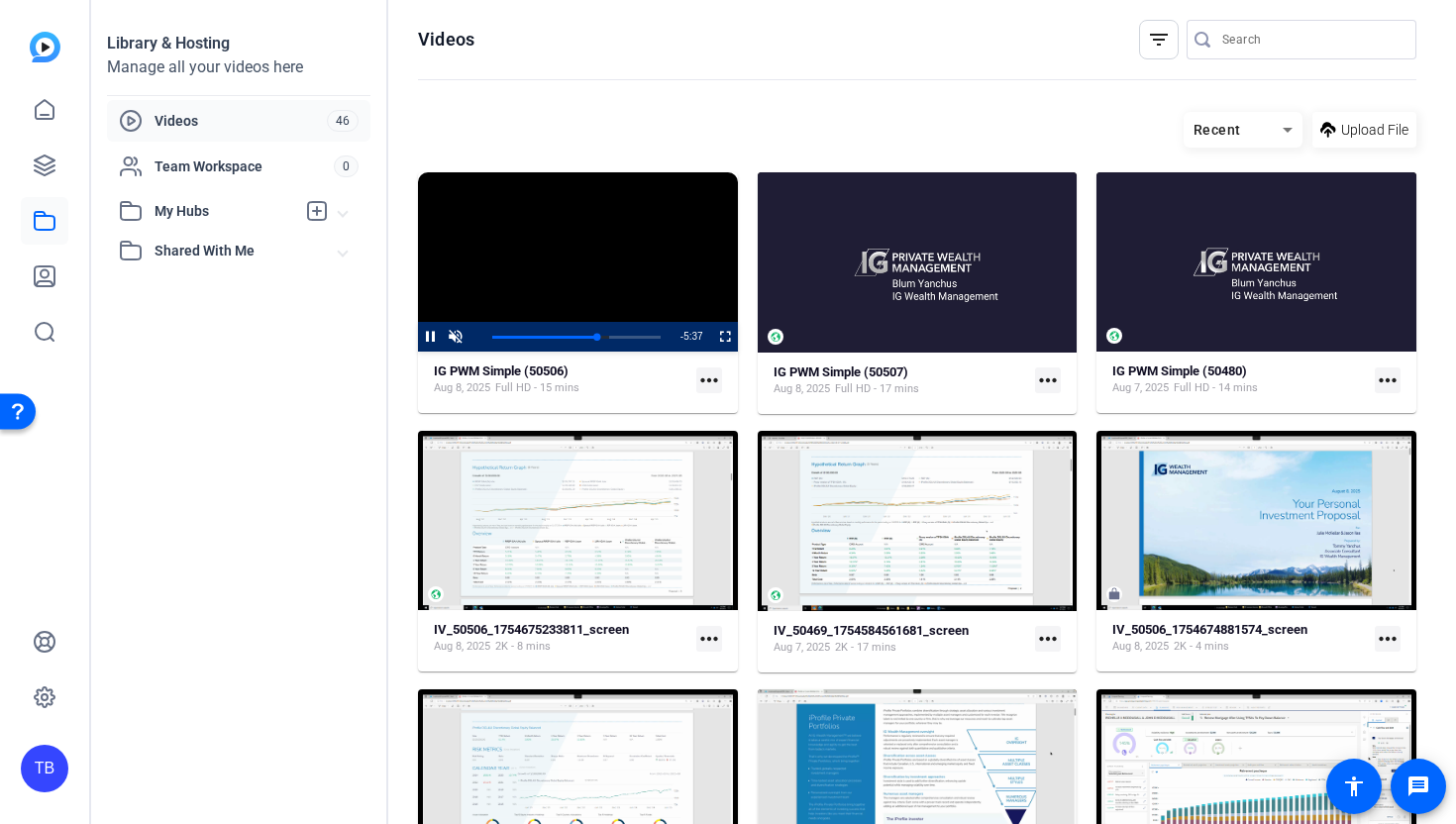 click on "more_horiz" 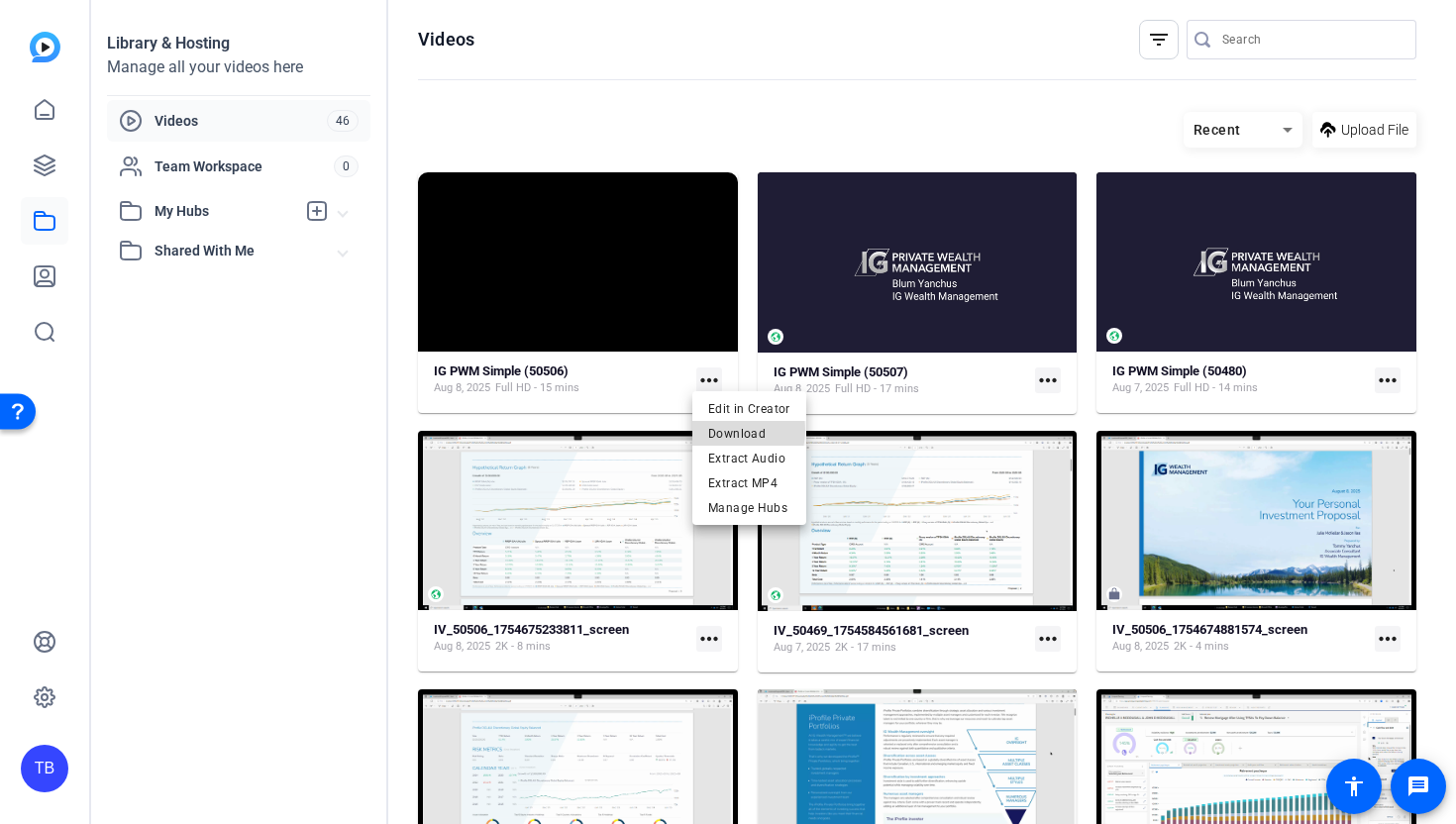 click on "Download" at bounding box center [749, 433] 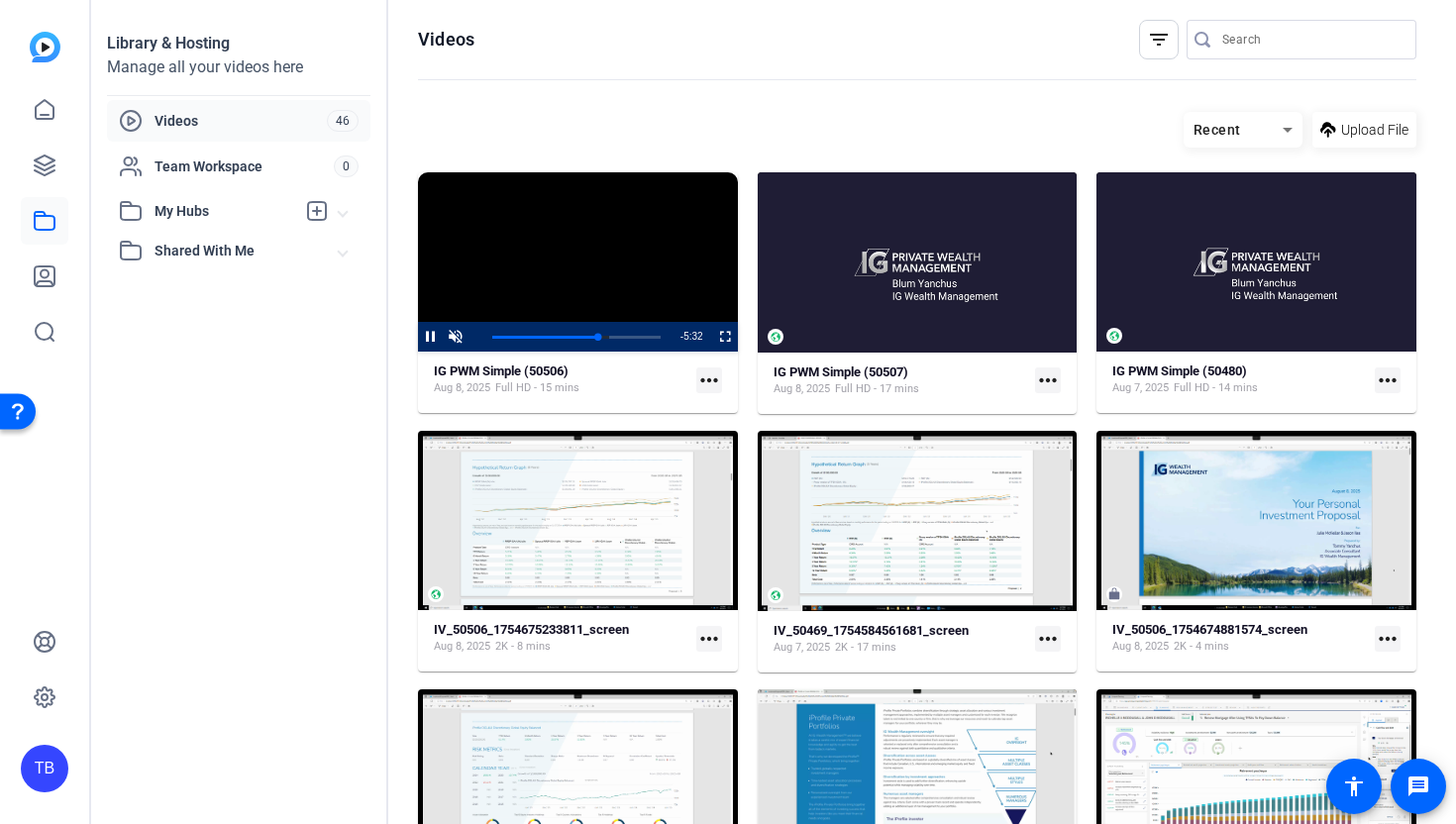 click on "Videos  filter_list
Recent
Upload File     Video Player is loading. Play Video Pause Unmute Current Time  9:19 / Duration  14:51 Loaded :  69.60% 10:22 09:19 Stream Type  LIVE Seek to live, currently behind live LIVE Remaining Time  - 5:32   1x Playback Rate Chapters Chapters Descriptions descriptions off , selected Captions captions settings , opens captions settings dialog captions off , selected English  Captions Audio Track default , selected Picture-in-Picture Fullscreen This is a modal window. Beginning of dialog window. Escape will cancel and close the window. Text Color White Black Red Green Blue Yellow Magenta Cyan Transparency Opaque Semi-Transparent Background Color Black White Red Green Blue Yellow Magenta Cyan Transparency Opaque Semi-Transparent Transparent Window Color Black White Red Green Blue Yellow Magenta Cyan Transparency Transparent Semi-Transparent Opaque Font Size 50% 75% 100% 125% 150% 175% 200% 300% 400% Text Edge Style None Raised Depressed Uniform Dropshadow Casual" 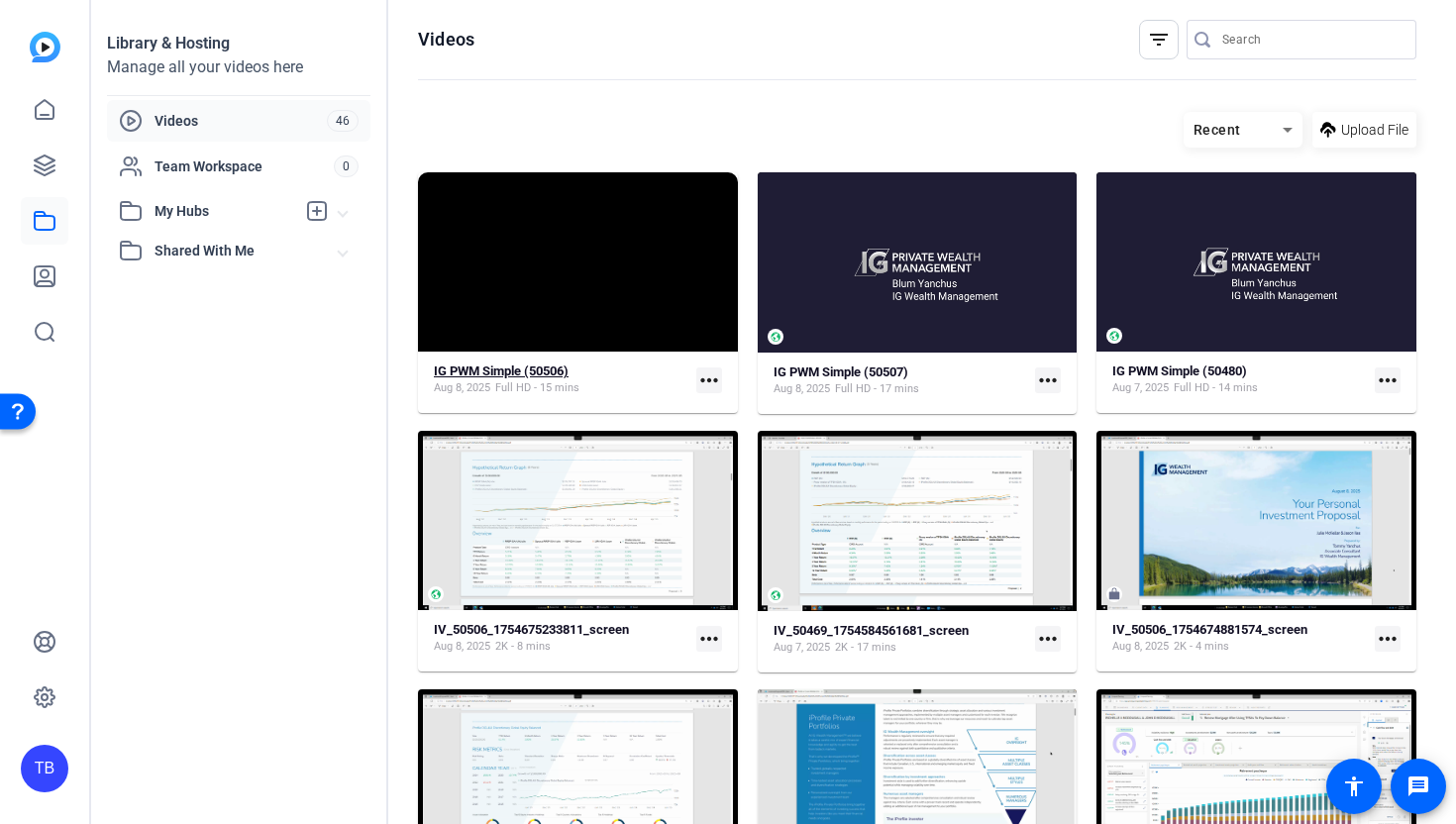 click on "IG PWM Simple (50506)" 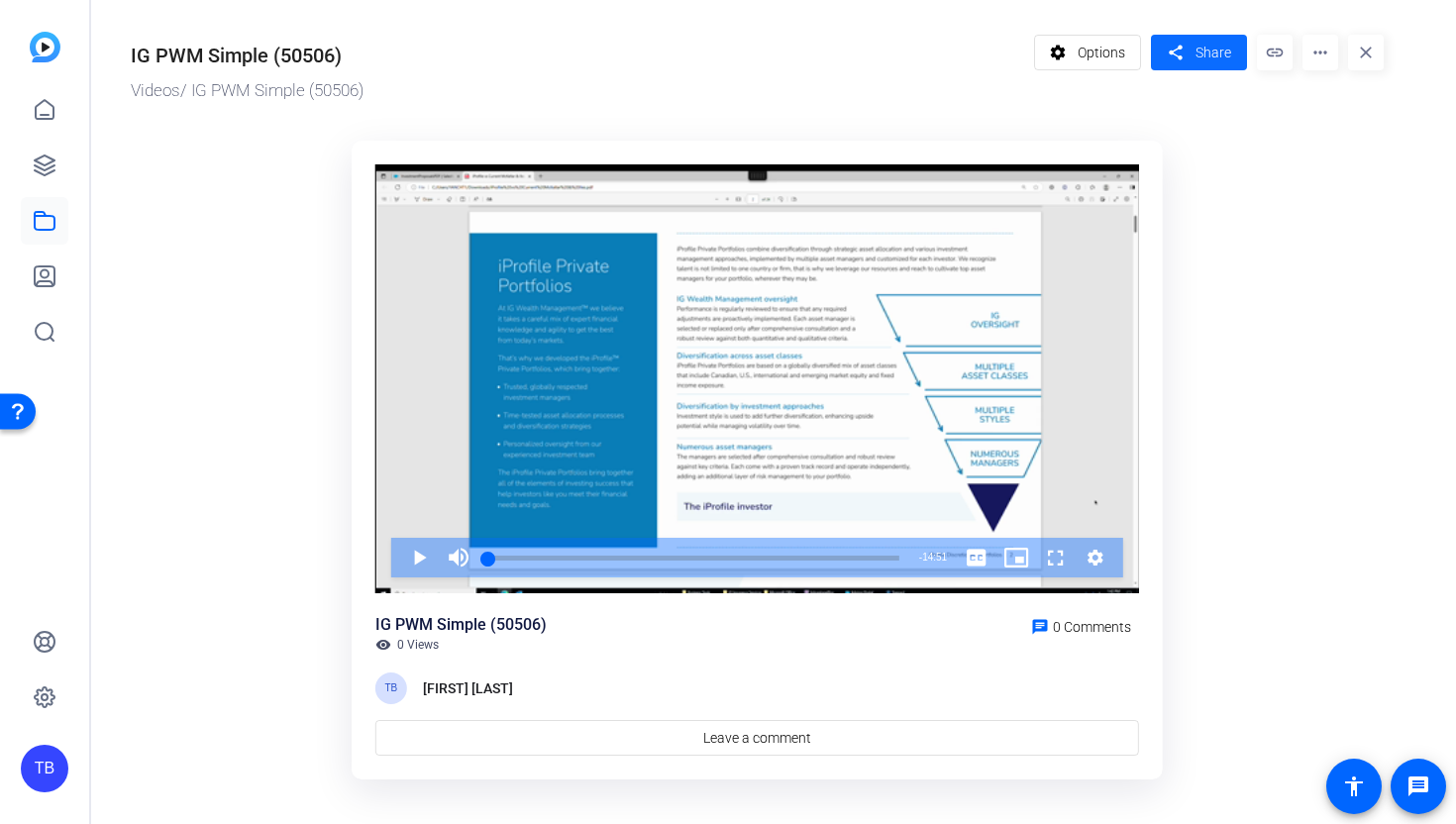click on "share" 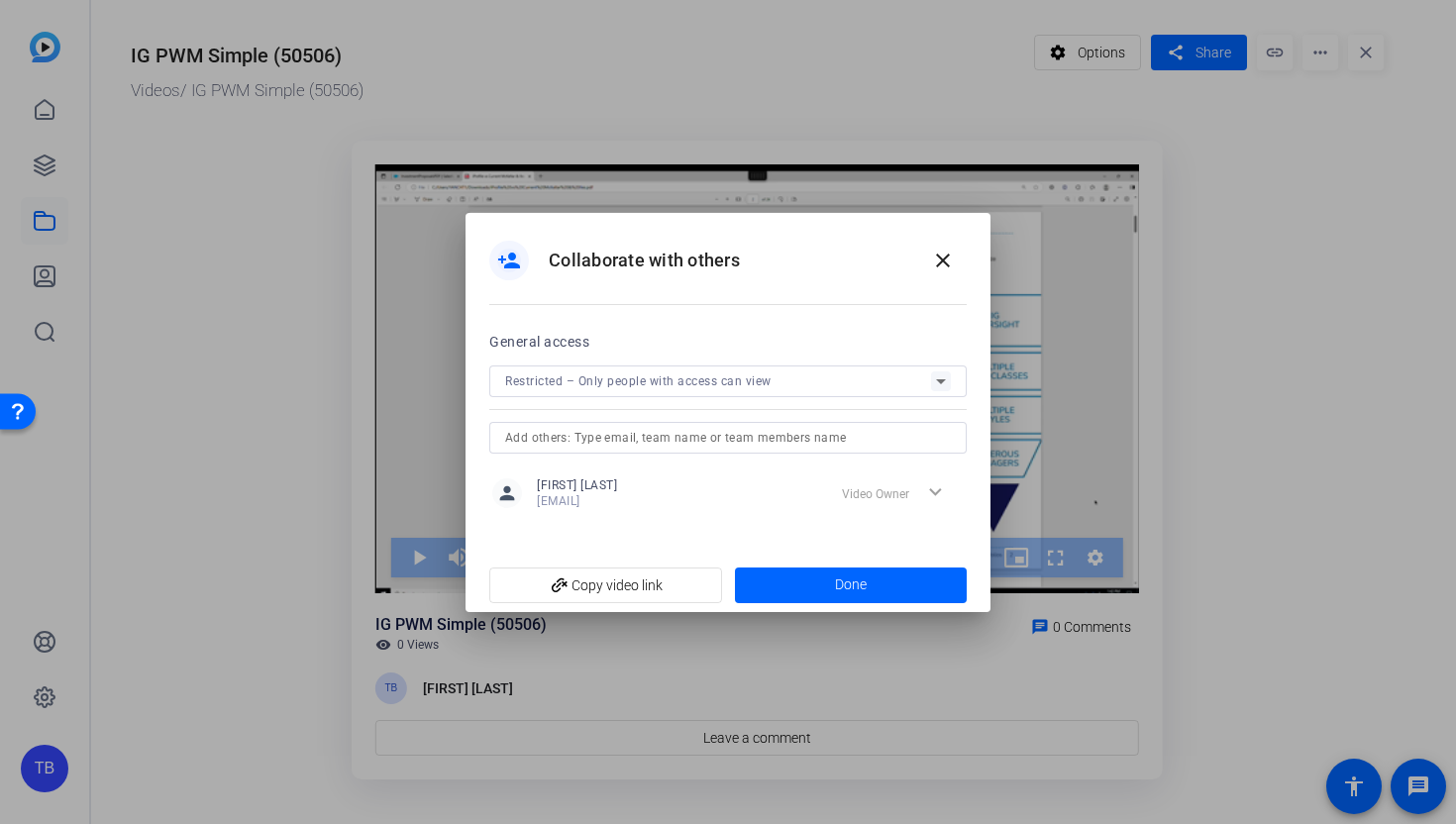 click on "Restricted – Only people with access can view" at bounding box center (718, 380) 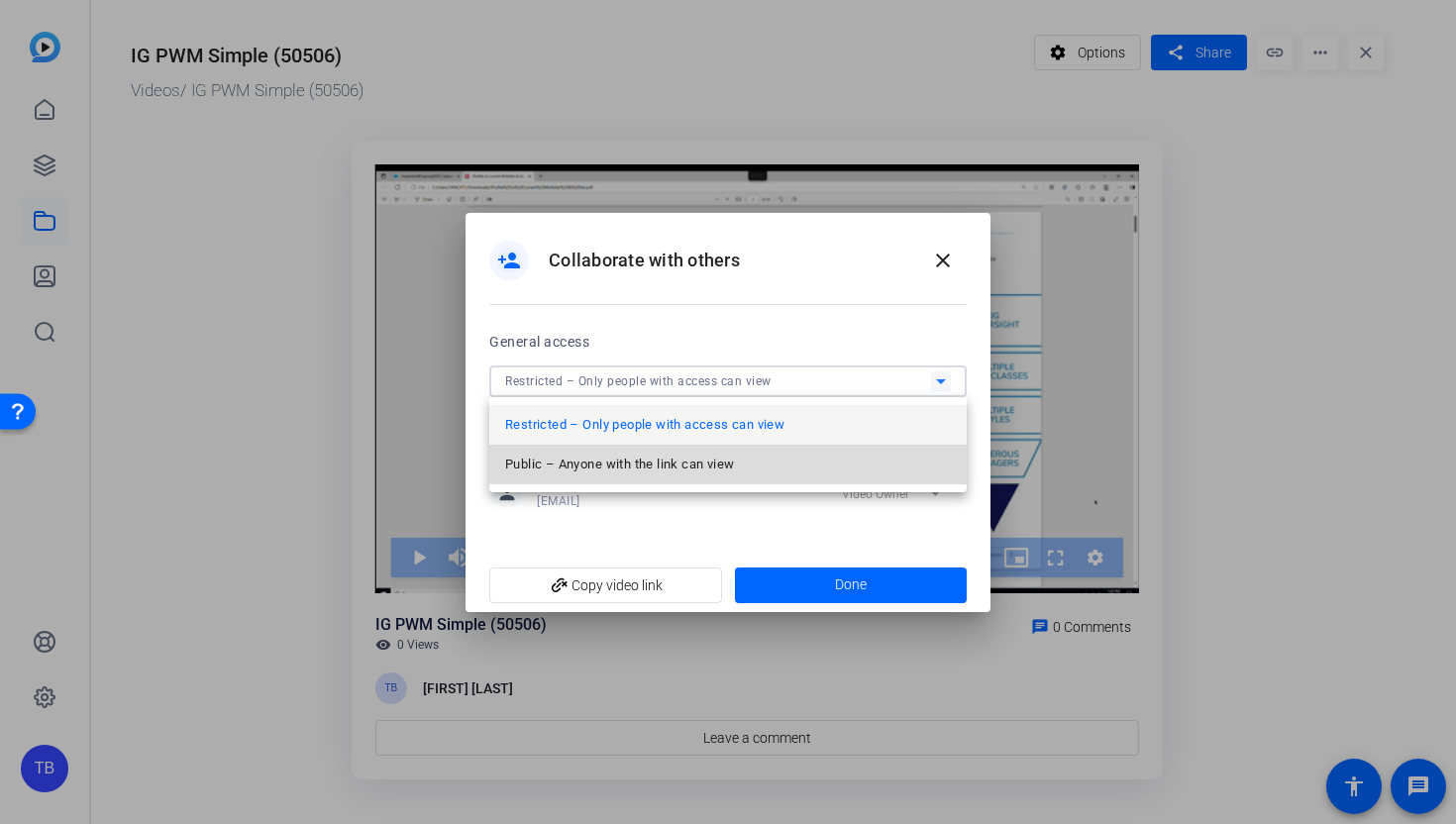 click on "Public – Anyone with the link can view" at bounding box center [728, 464] 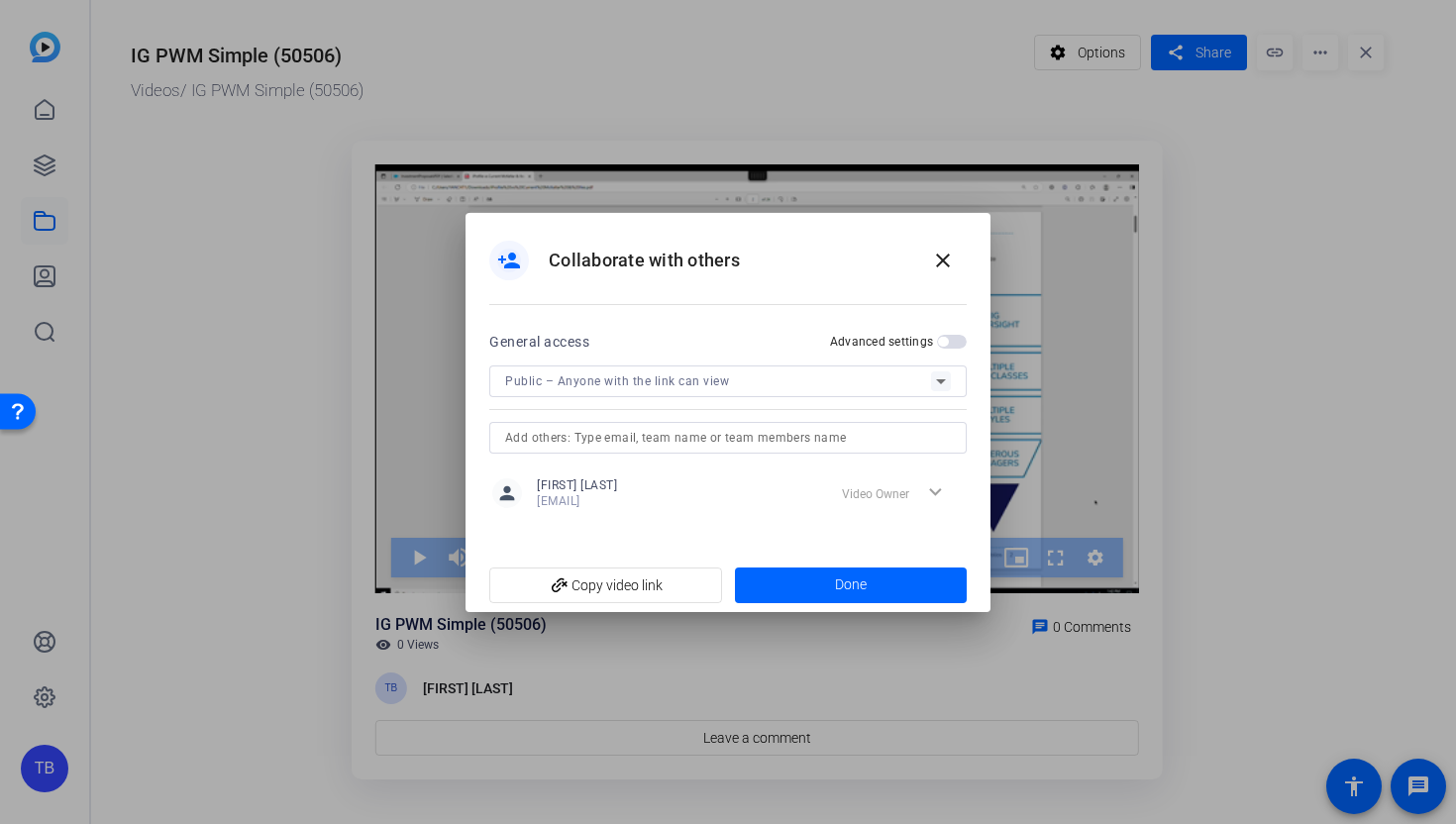 click at bounding box center [943, 342] 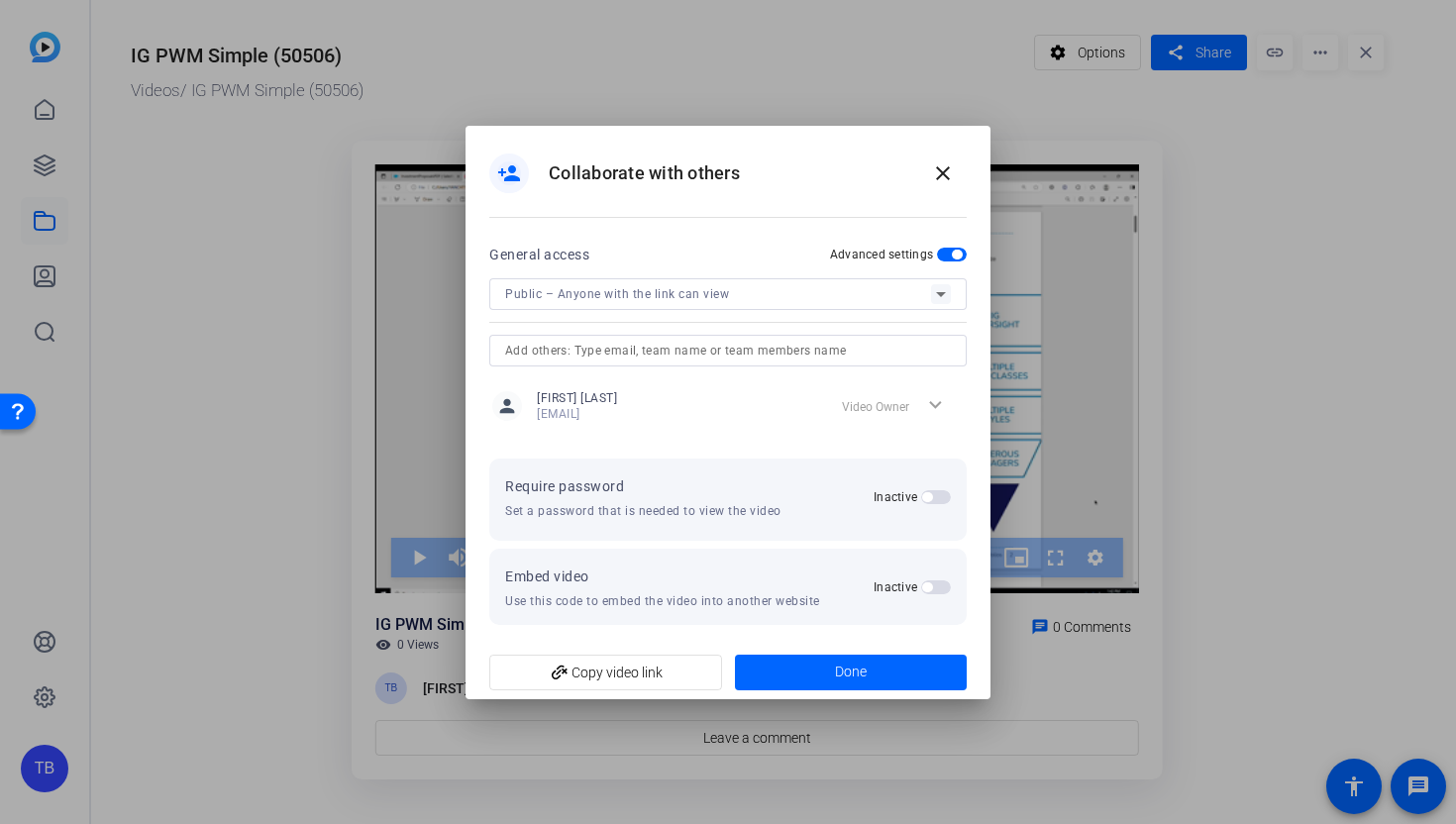 click at bounding box center [936, 497] 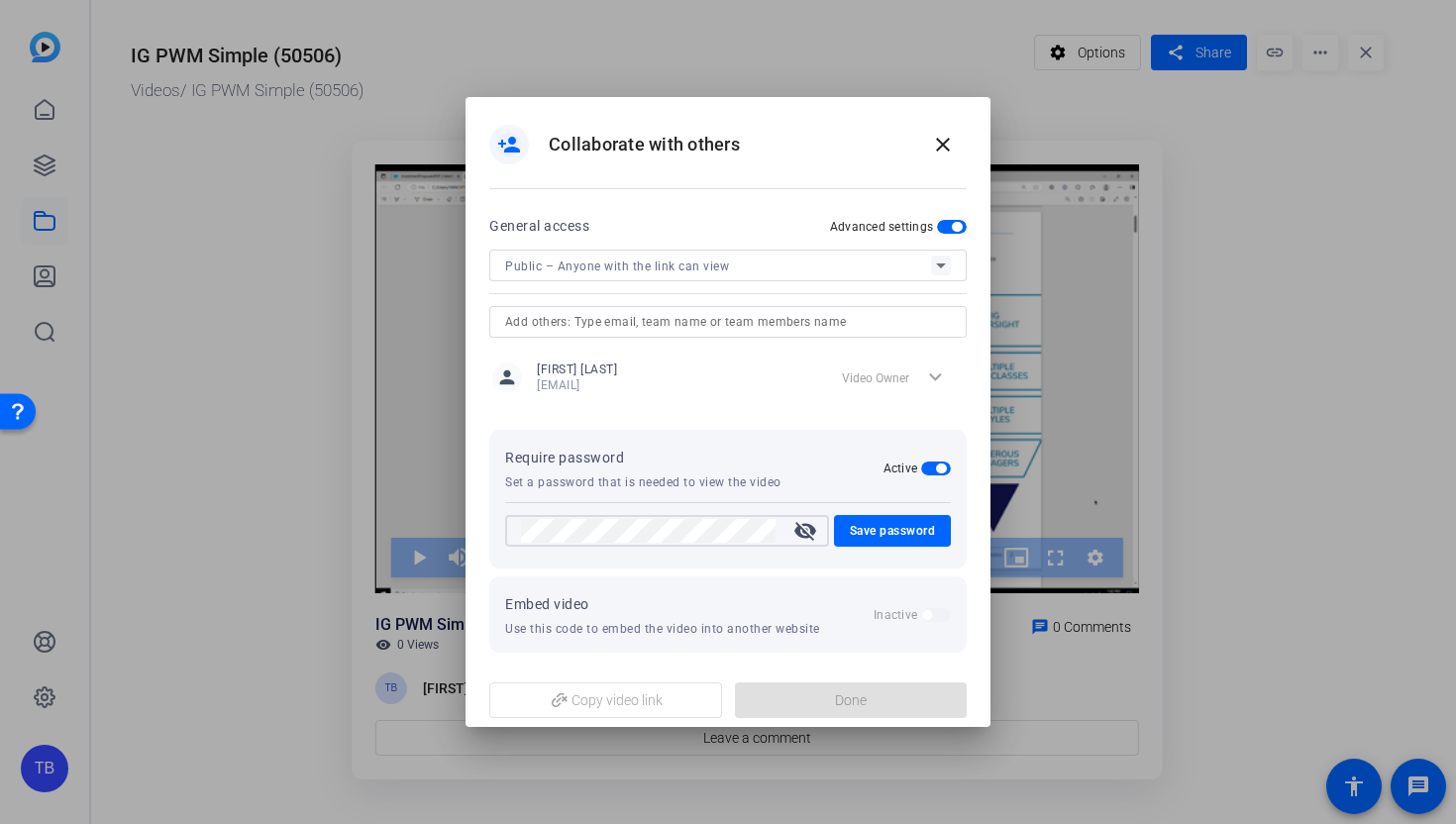 click on "visibility_off" at bounding box center [805, 531] 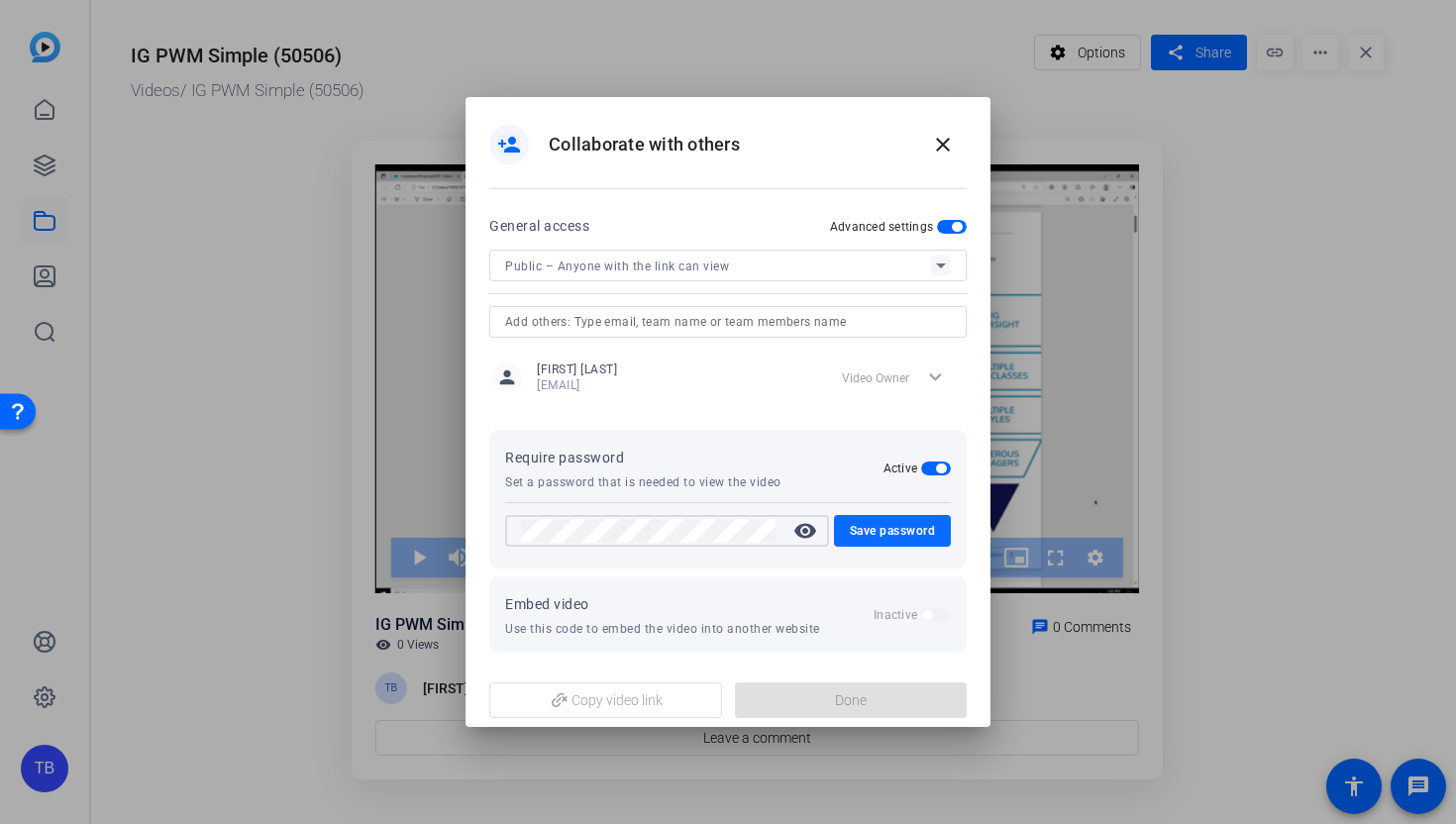 click on "Save password" at bounding box center [892, 531] 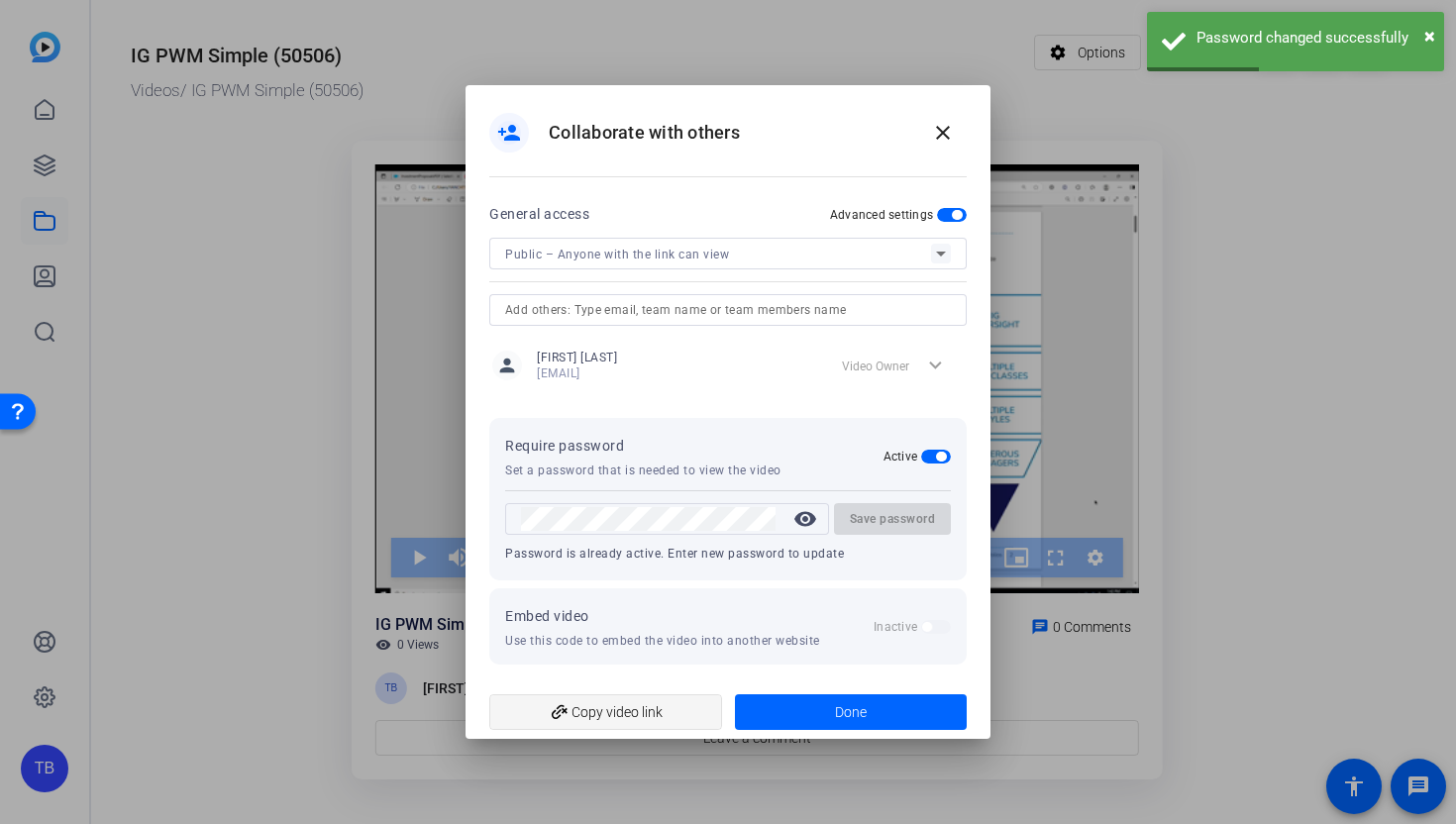 click on "add_link  Copy video link" 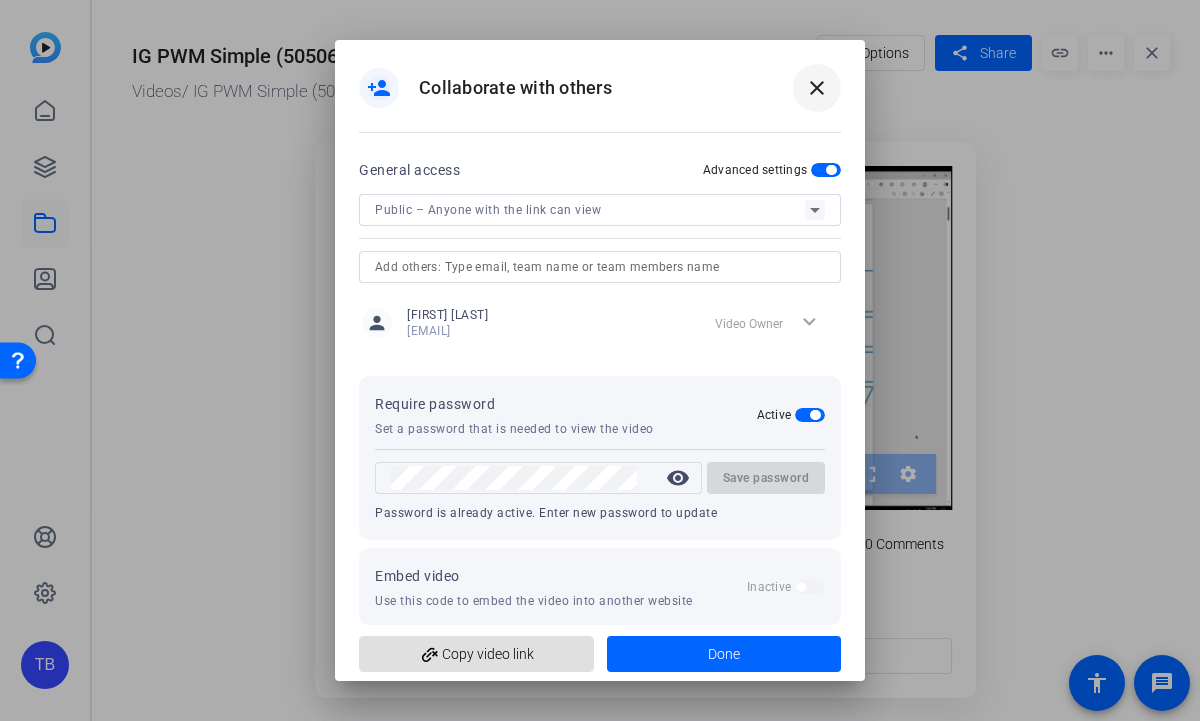 click on "close" at bounding box center (817, 88) 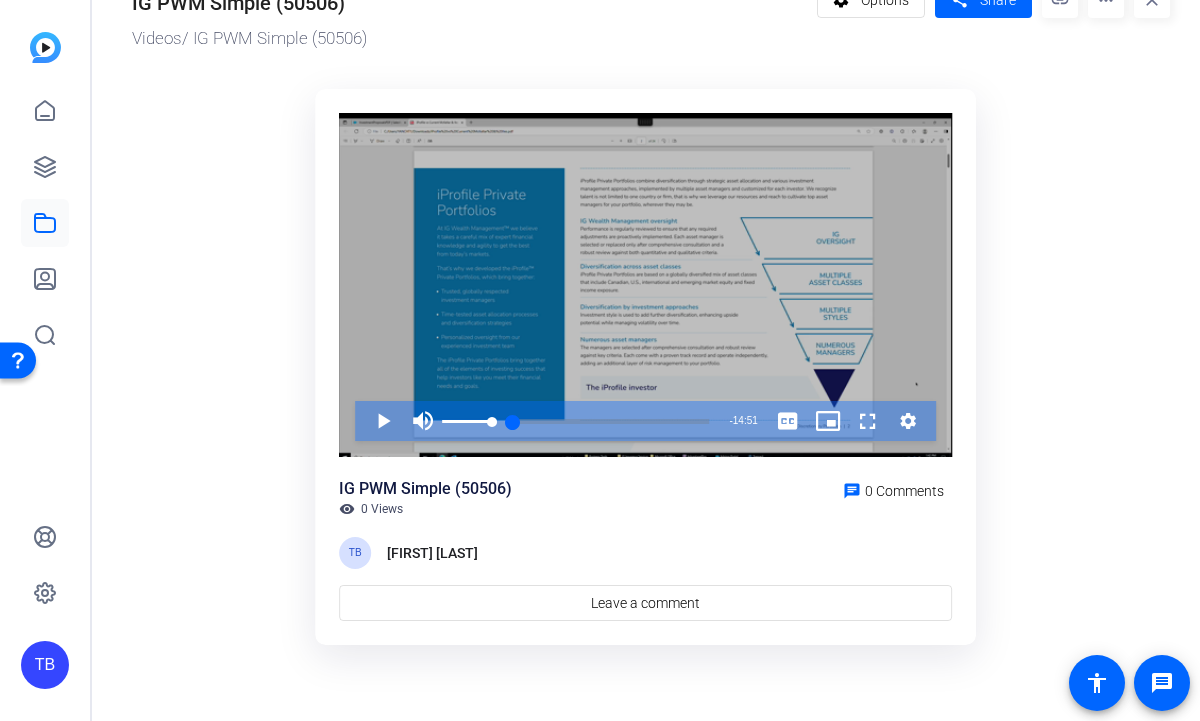 scroll, scrollTop: 0, scrollLeft: 0, axis: both 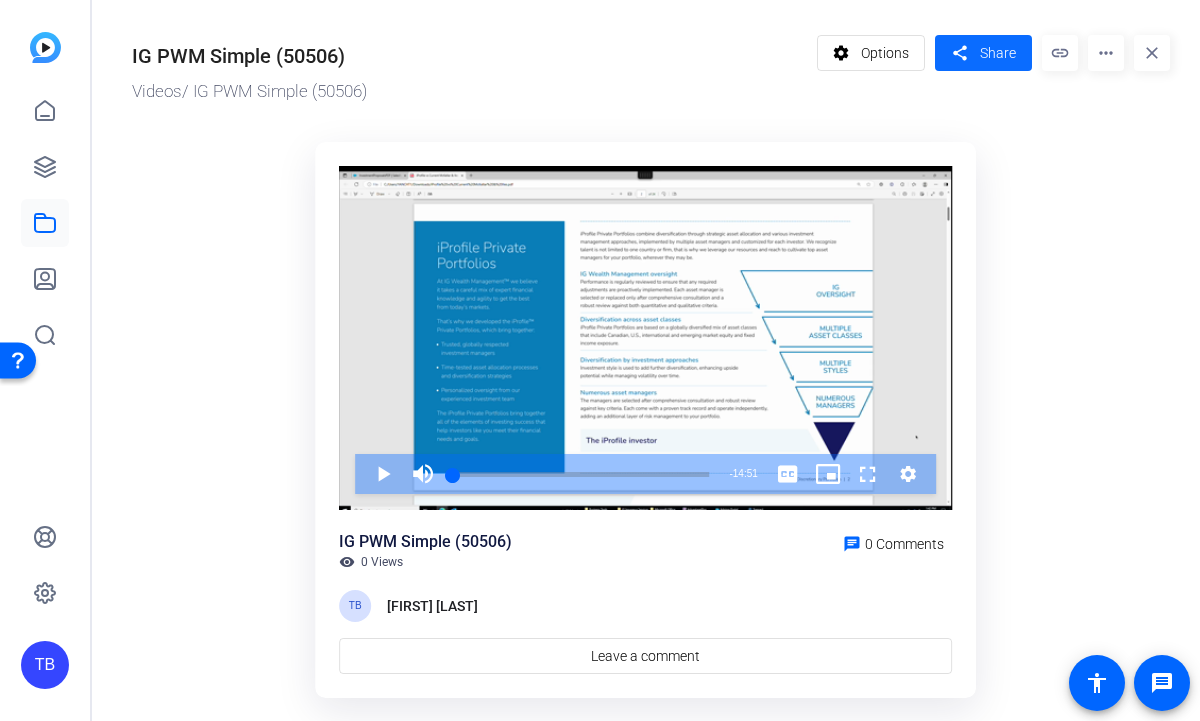 click 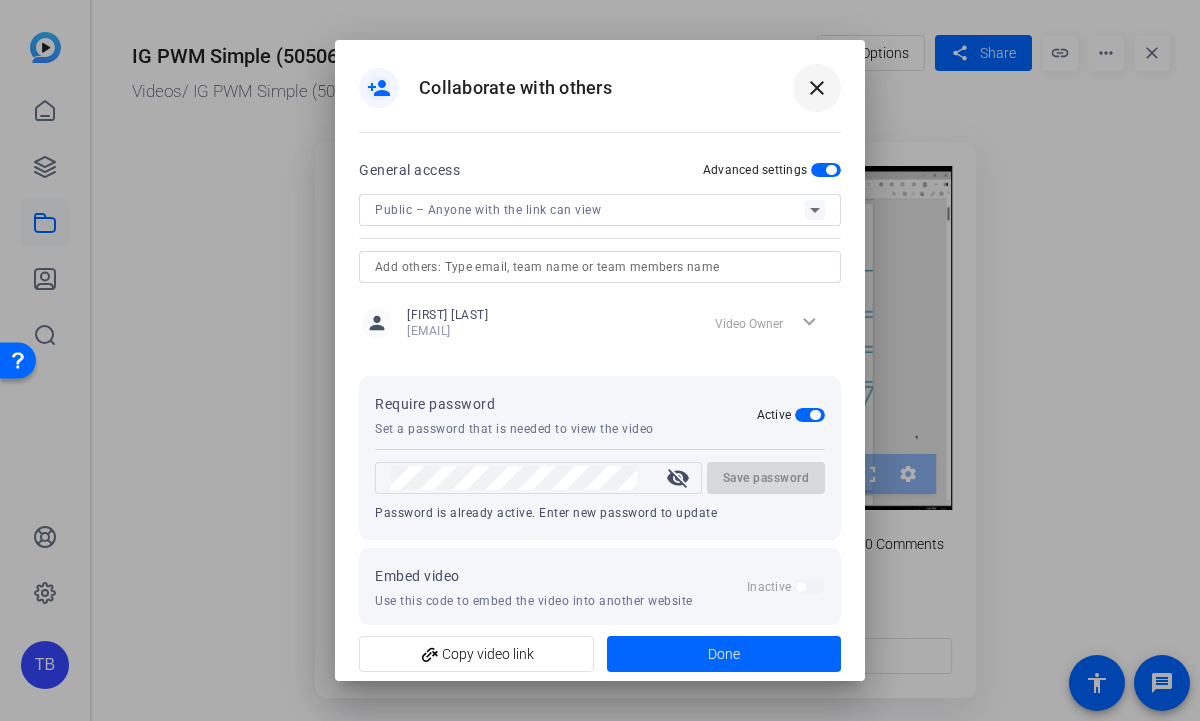 click at bounding box center (817, 88) 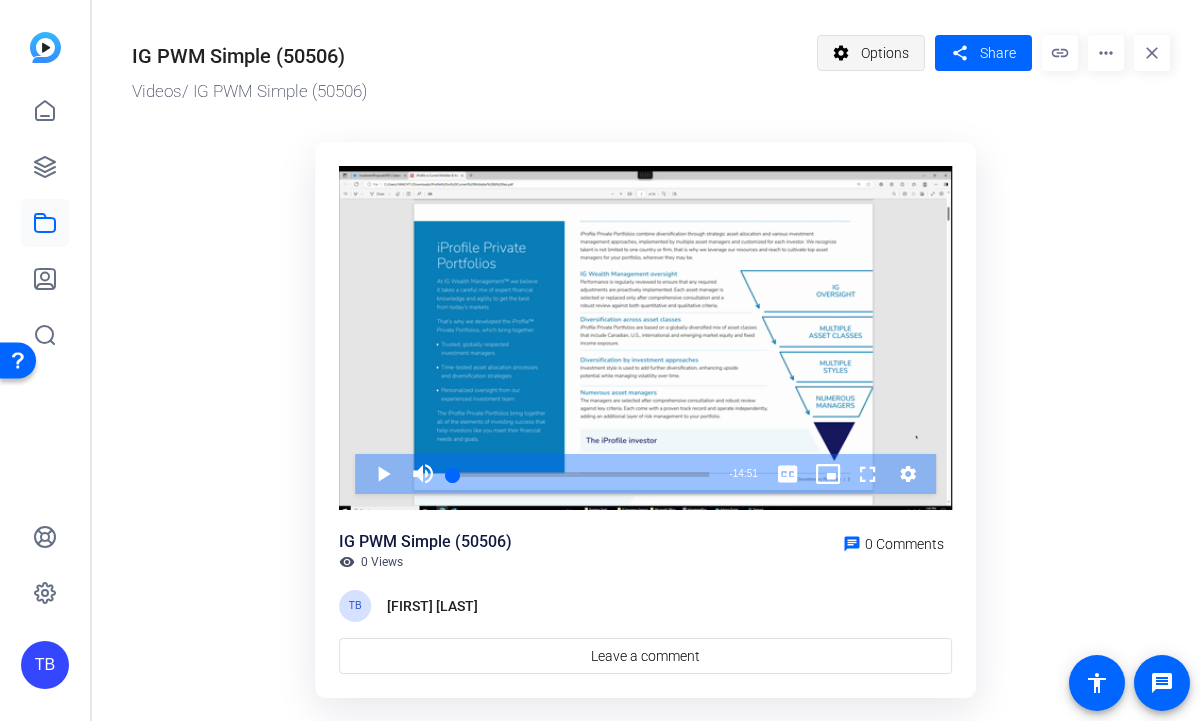 click 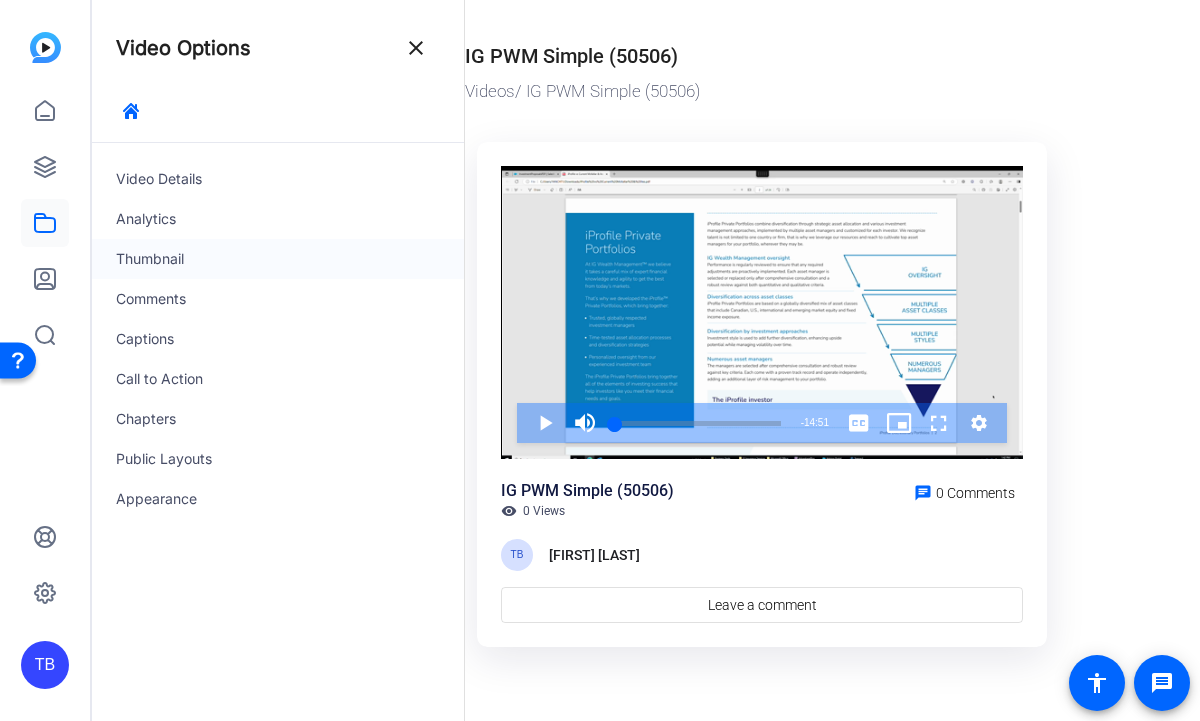 click on "Thumbnail" 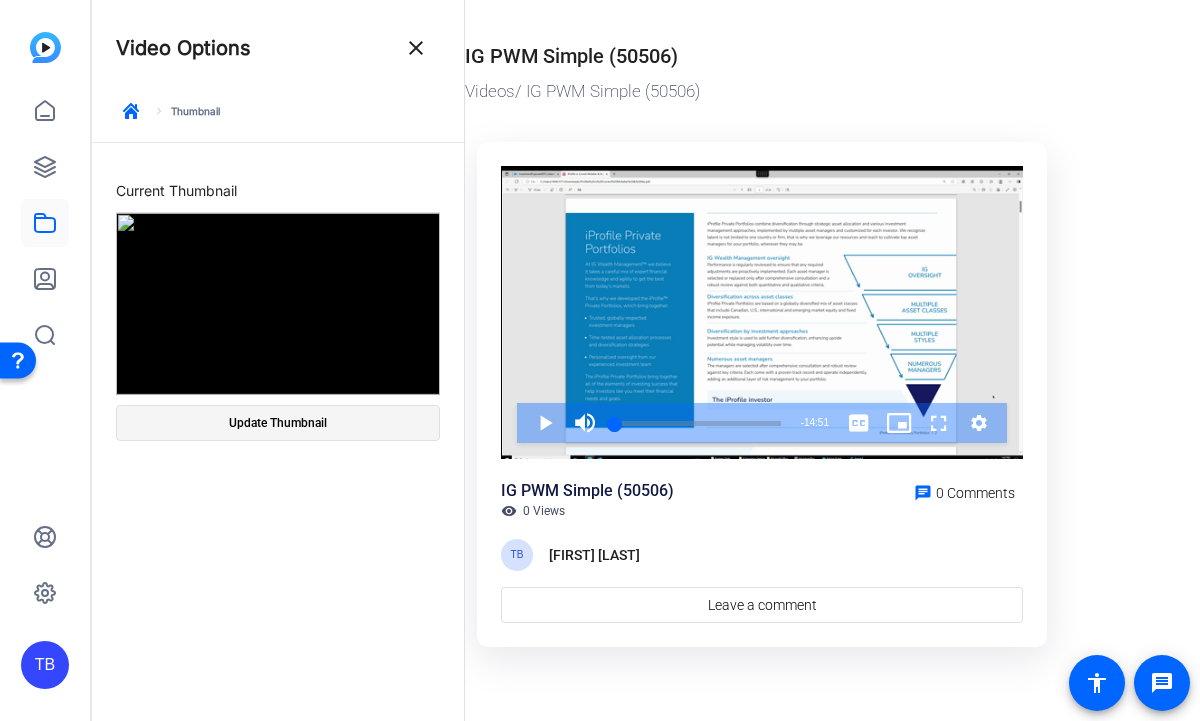 click on "Update Thumbnail" 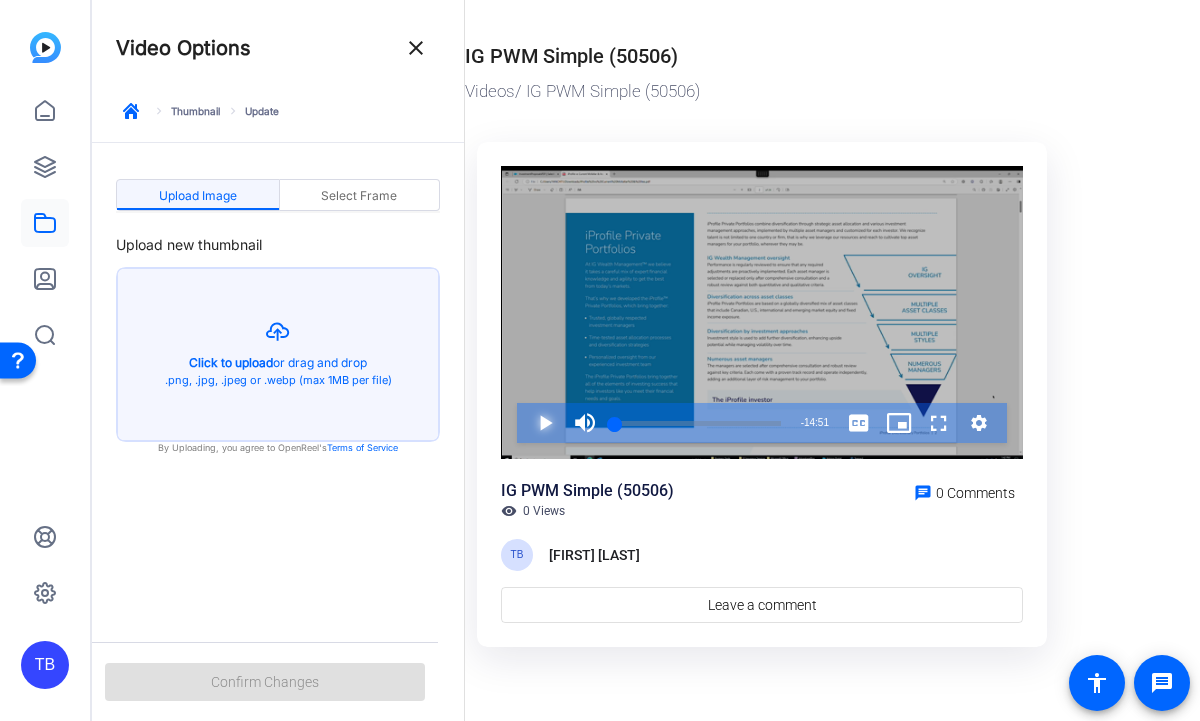 click at bounding box center [525, 423] 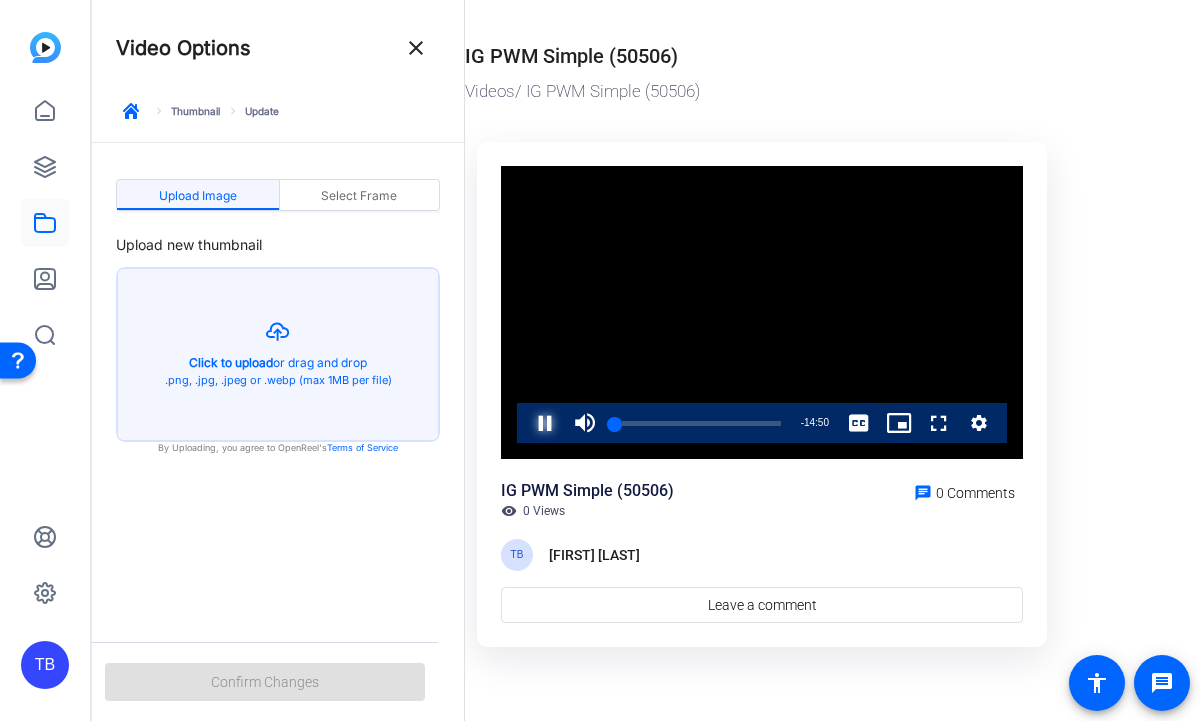 click at bounding box center (525, 423) 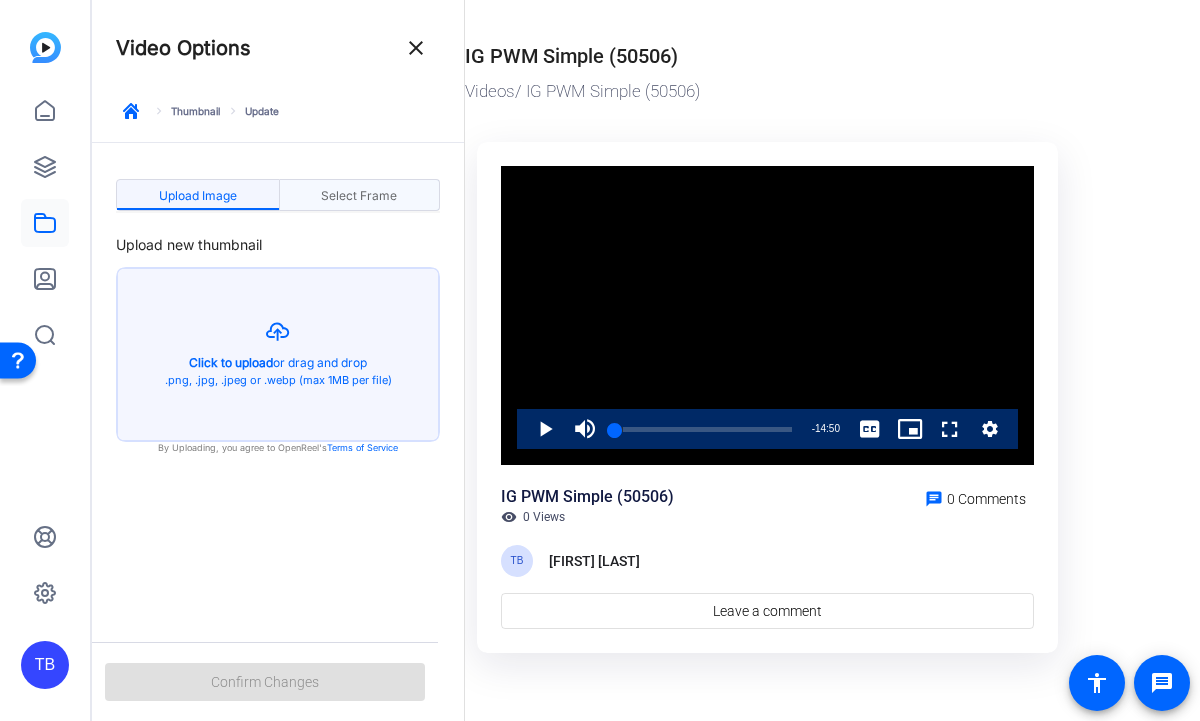 click on "Select Frame" at bounding box center (359, 196) 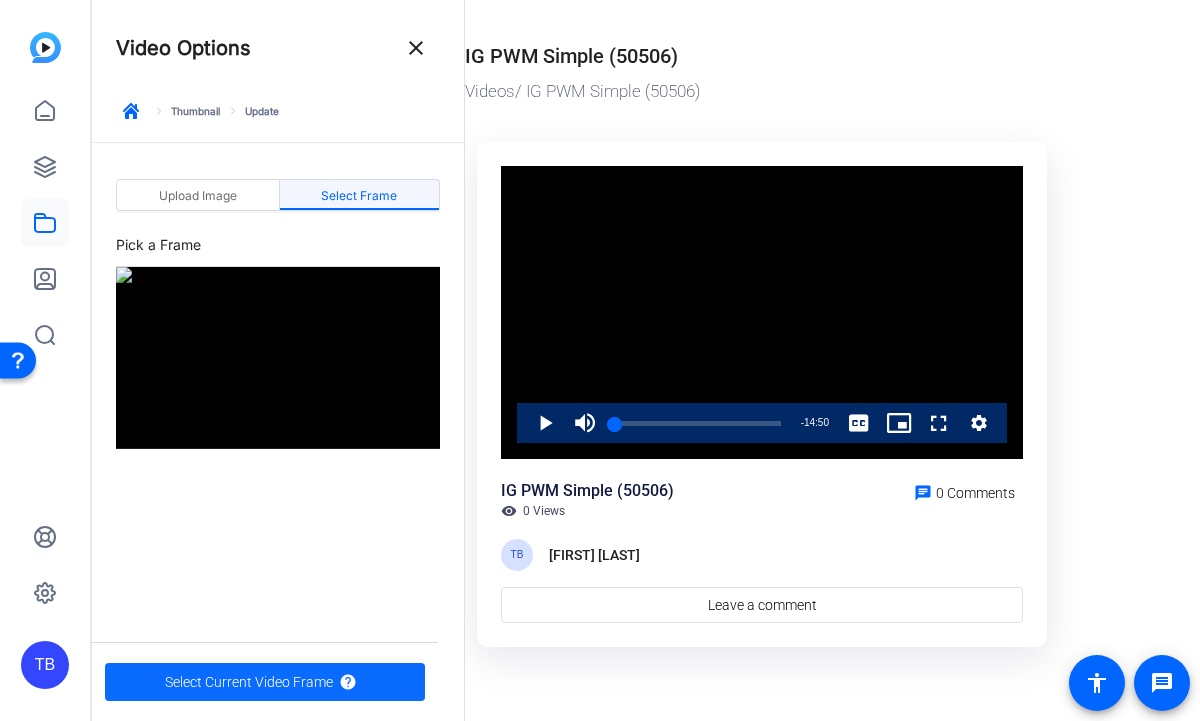 click on "Select Current Video Frame" 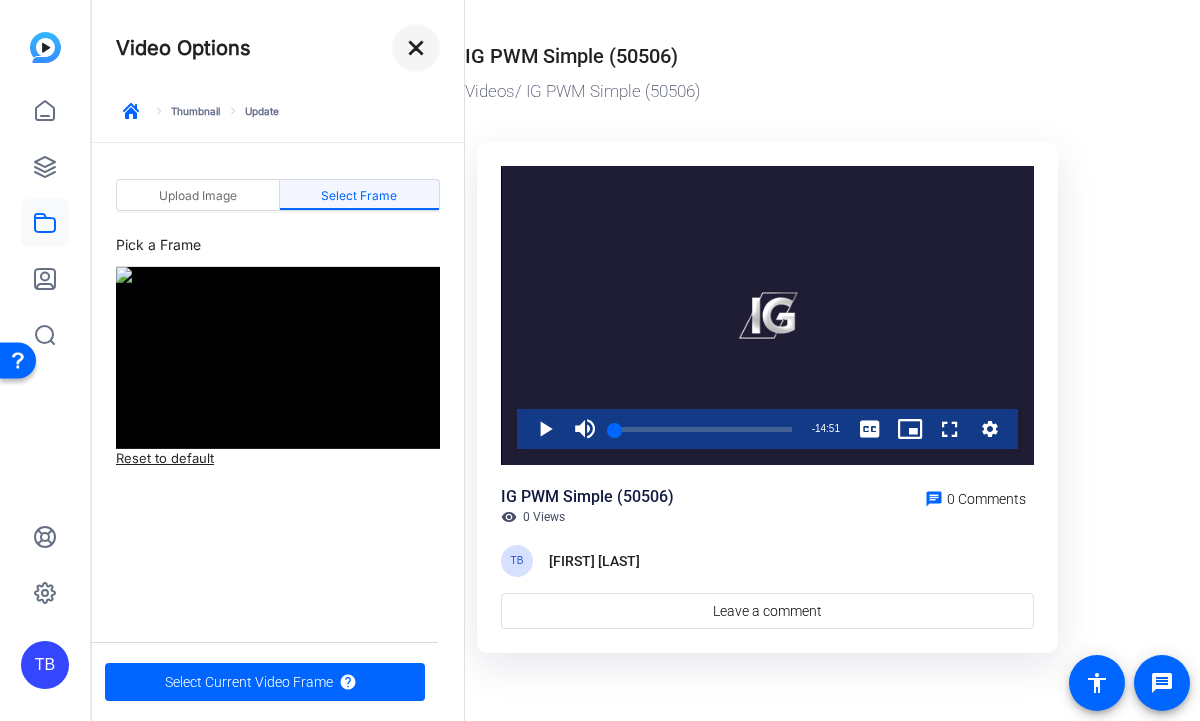 click on "close" 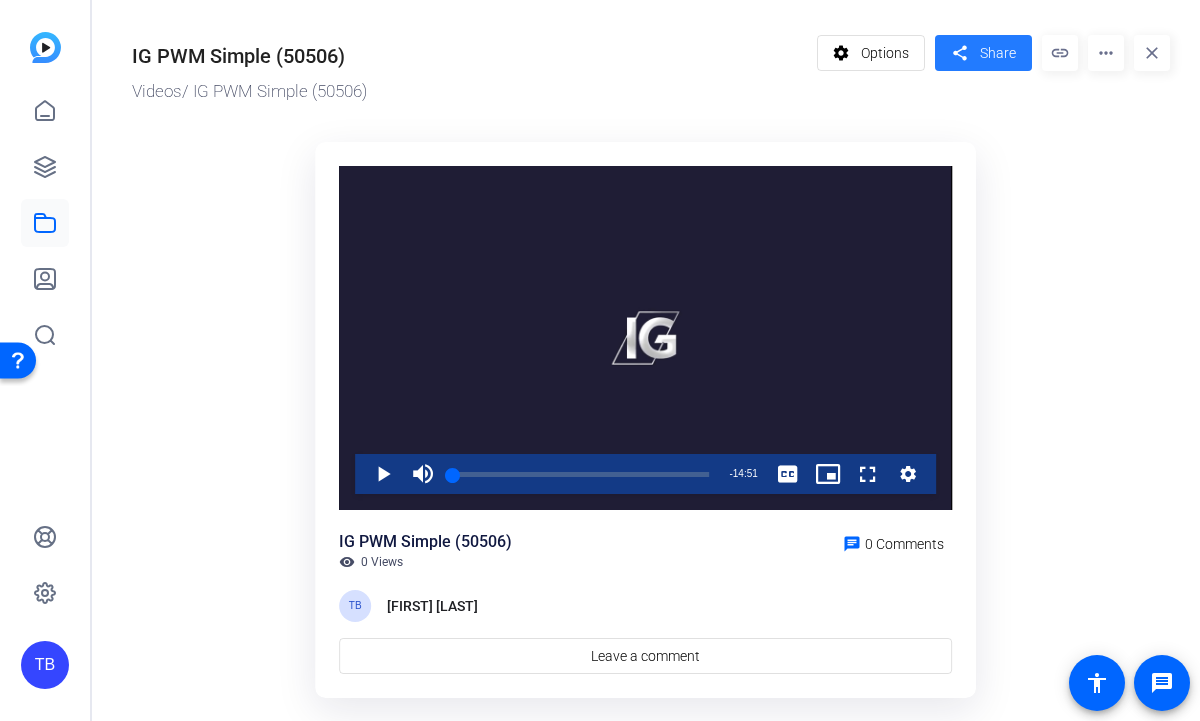 click on "Share" 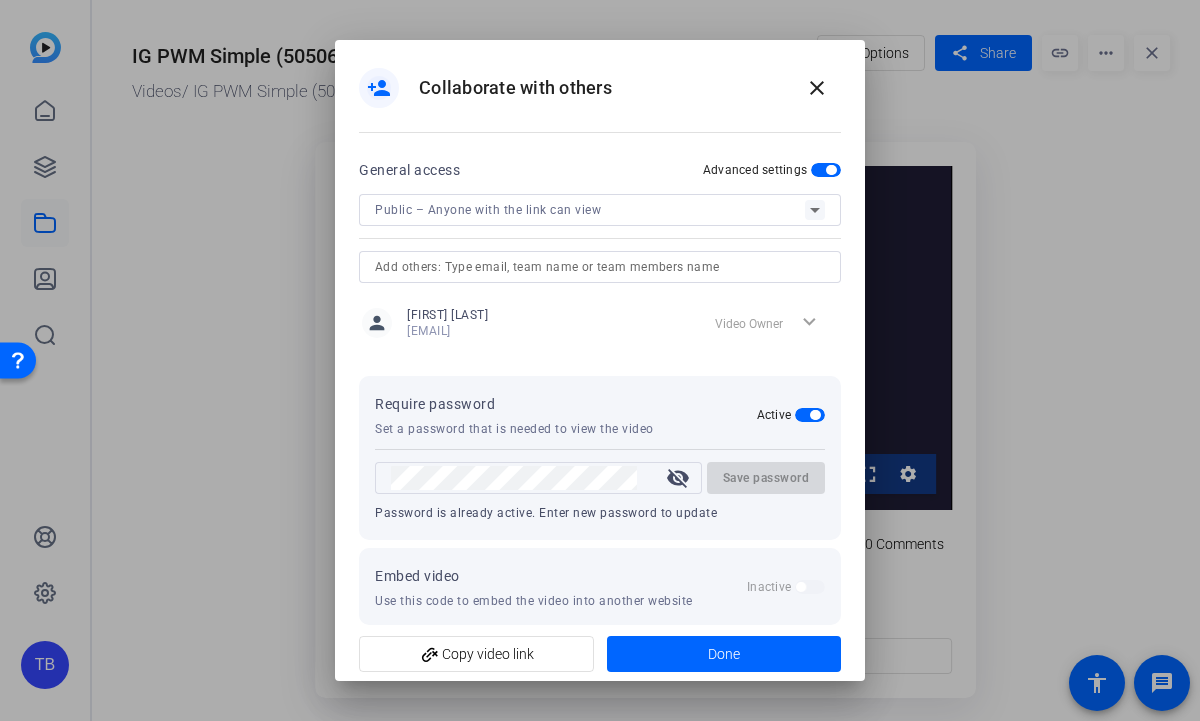scroll, scrollTop: 18, scrollLeft: 0, axis: vertical 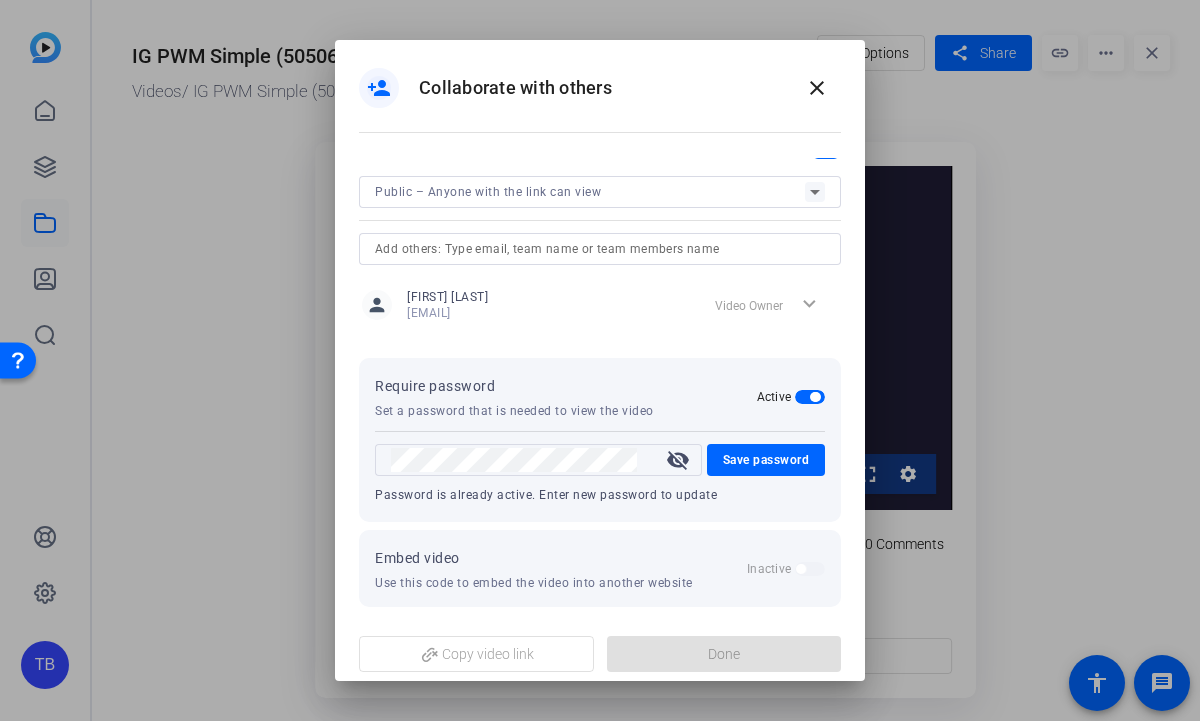 click on "visibility_off" at bounding box center [678, 460] 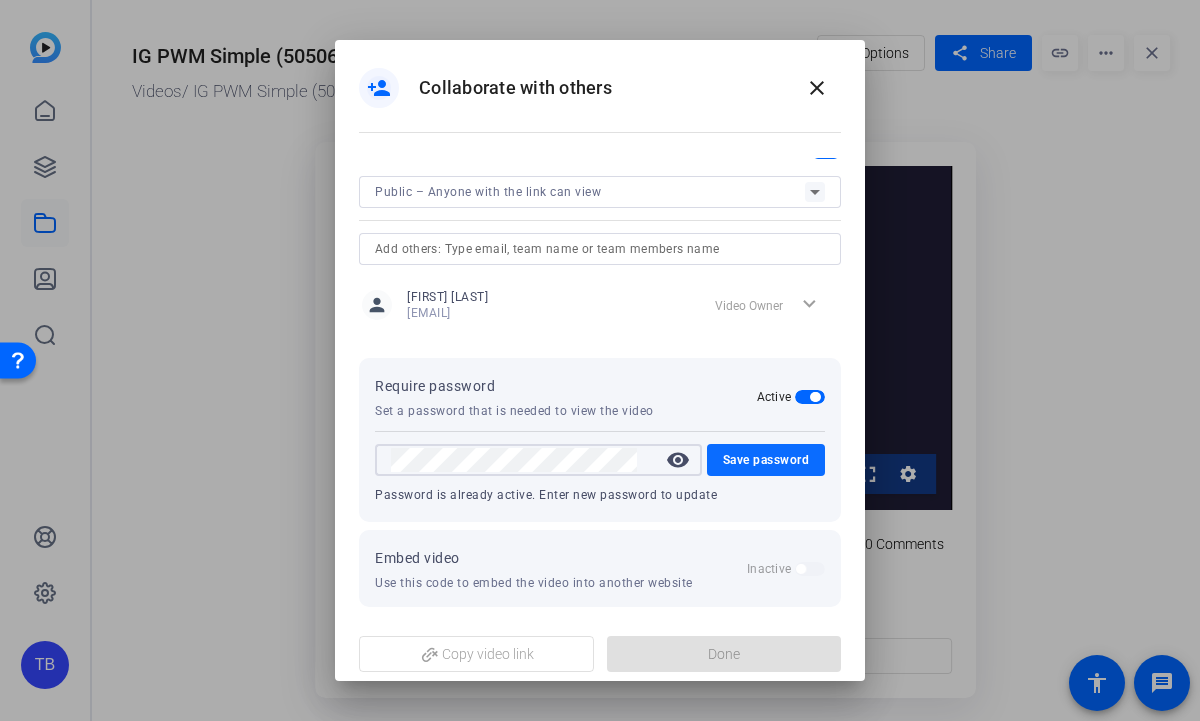 click on "Save password" at bounding box center (766, 460) 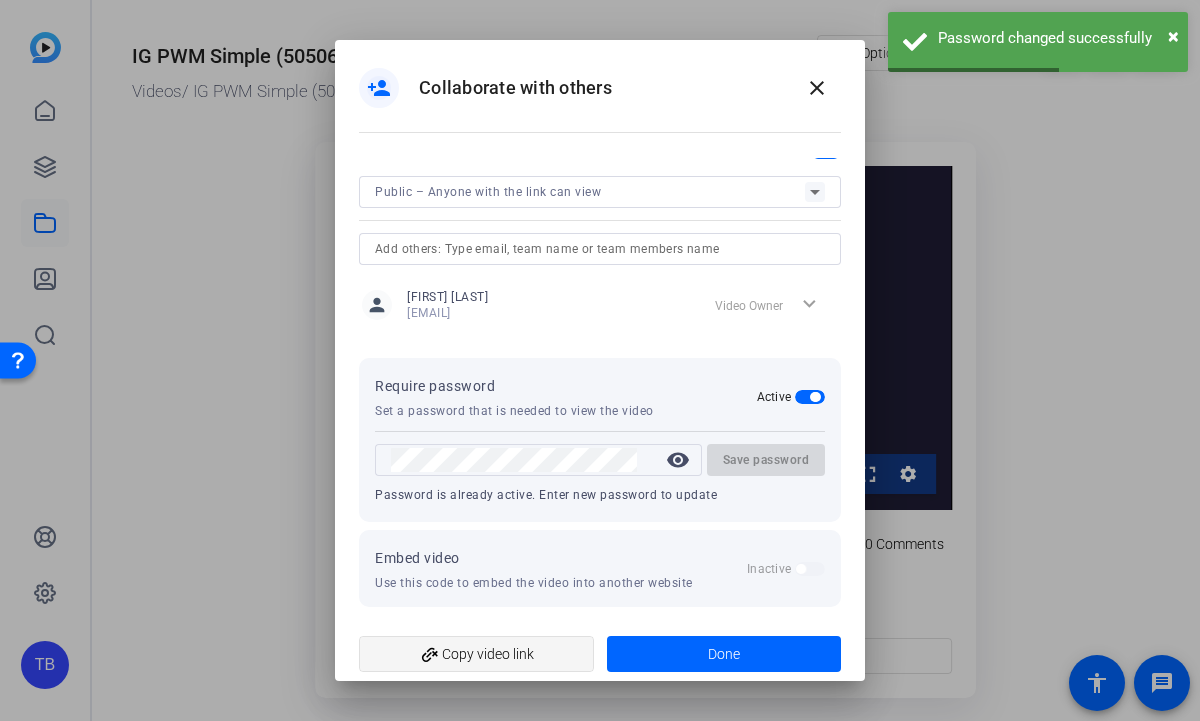 click on "add_link  Copy video link" 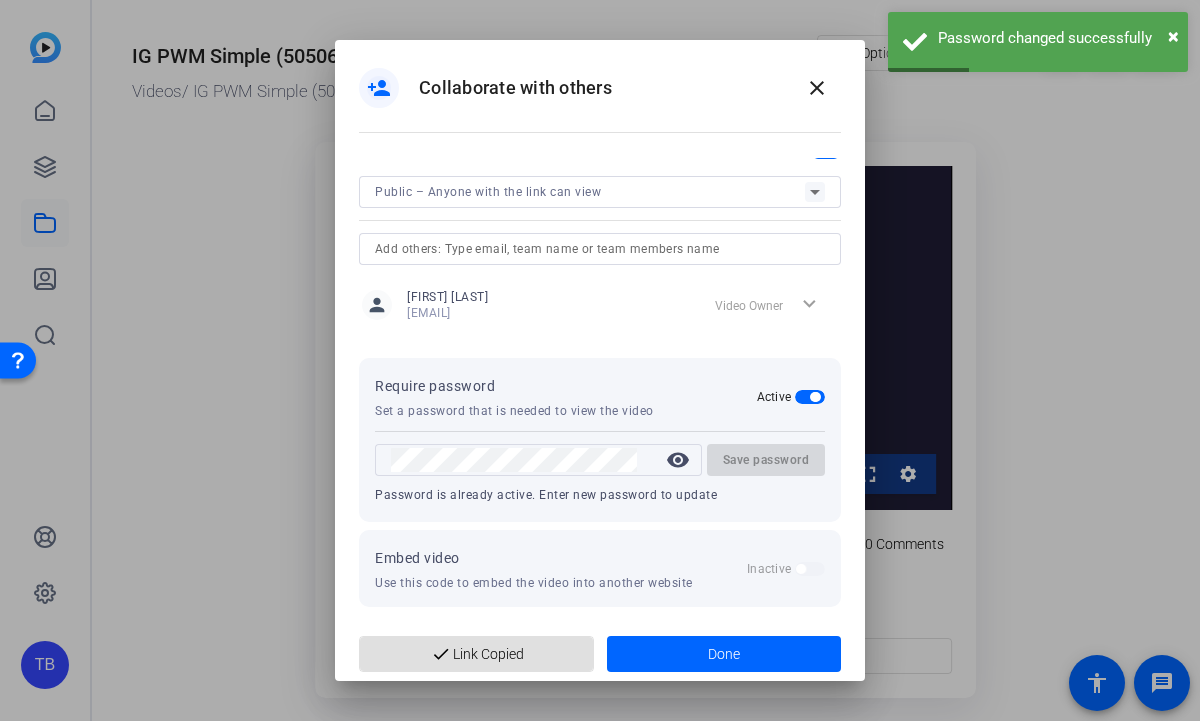 click at bounding box center [600, 360] 